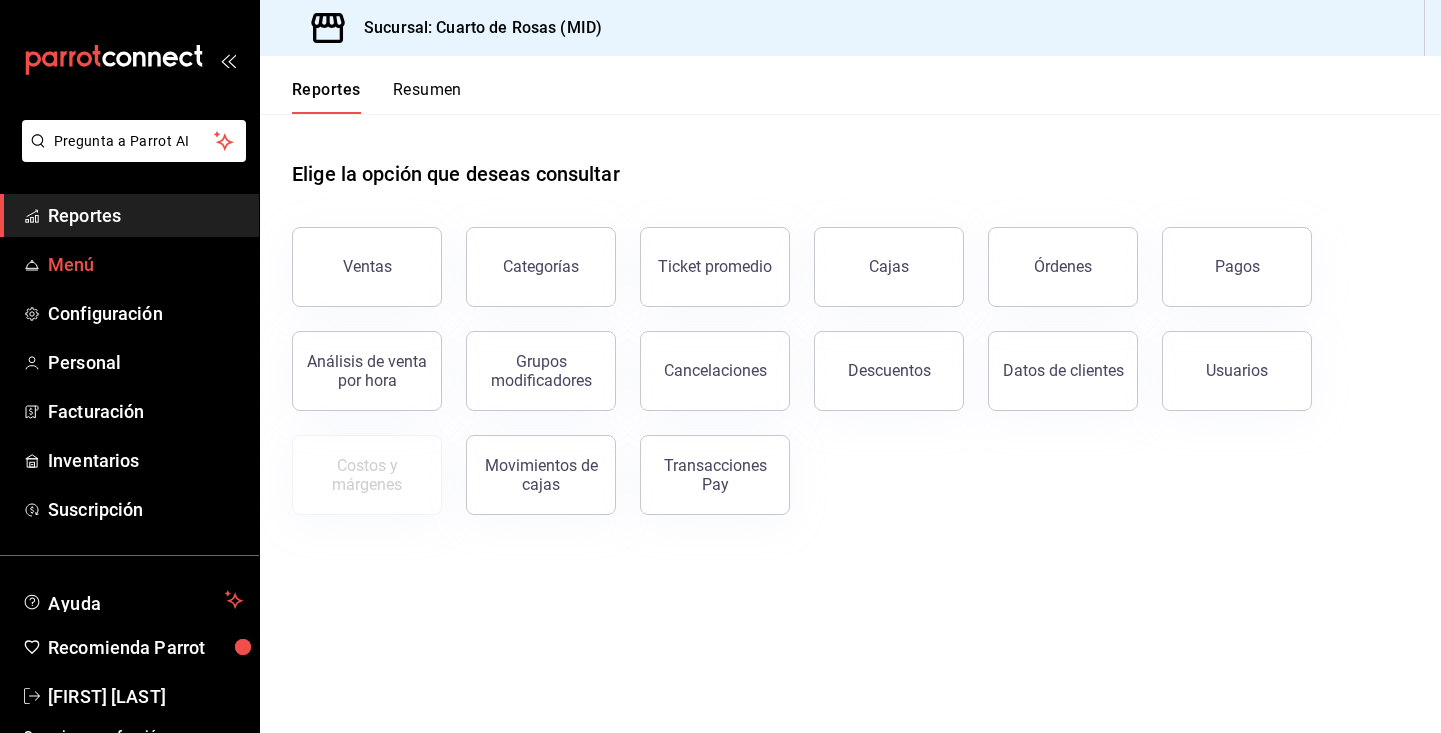 scroll, scrollTop: 0, scrollLeft: 0, axis: both 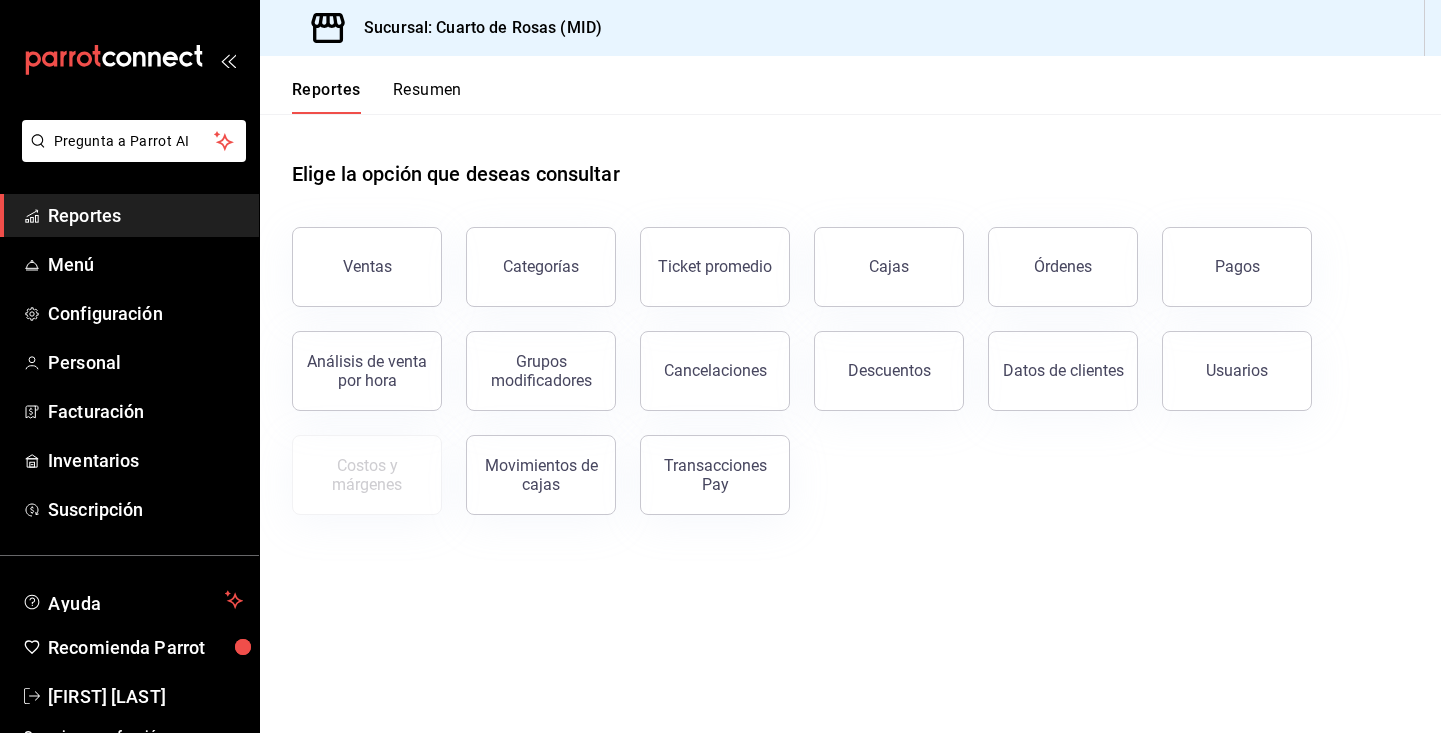 click on "Reportes" at bounding box center [145, 215] 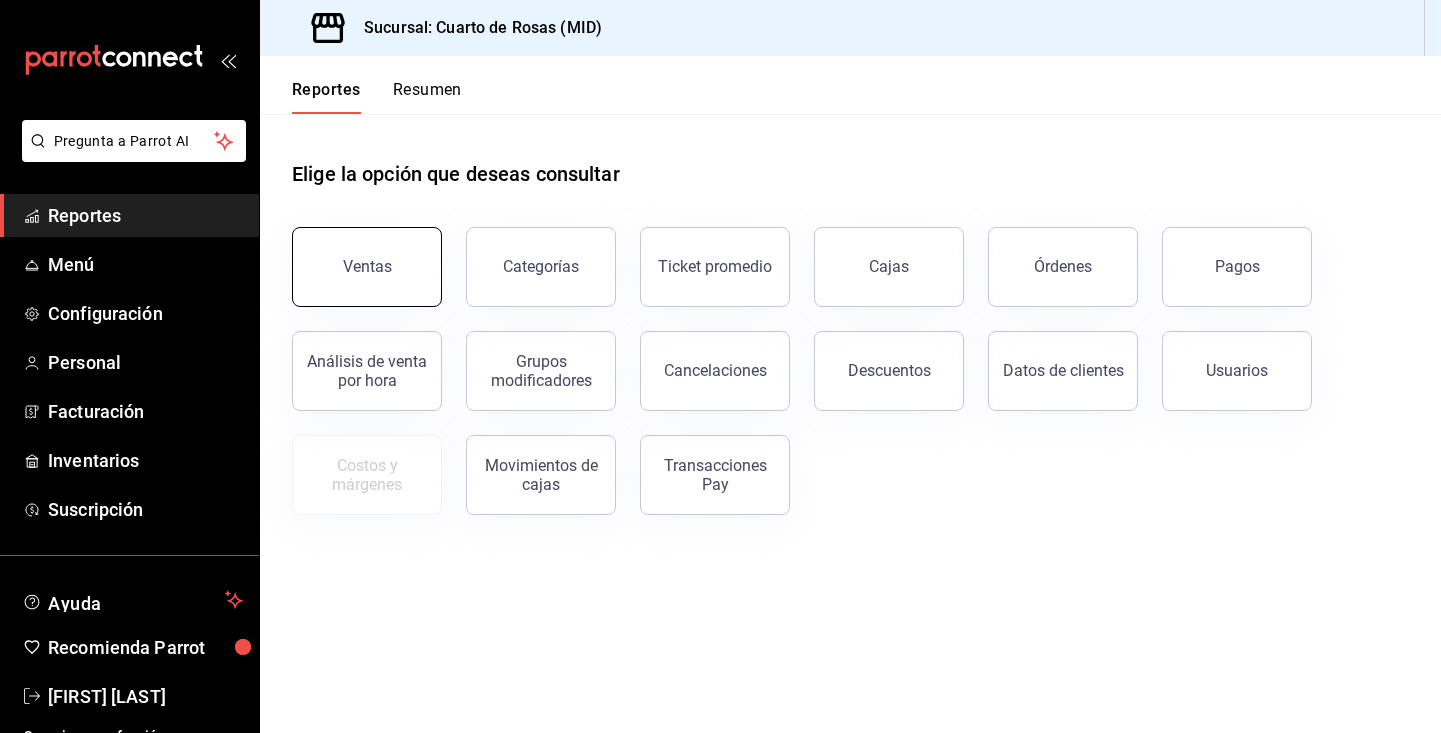 click on "Ventas" at bounding box center (355, 255) 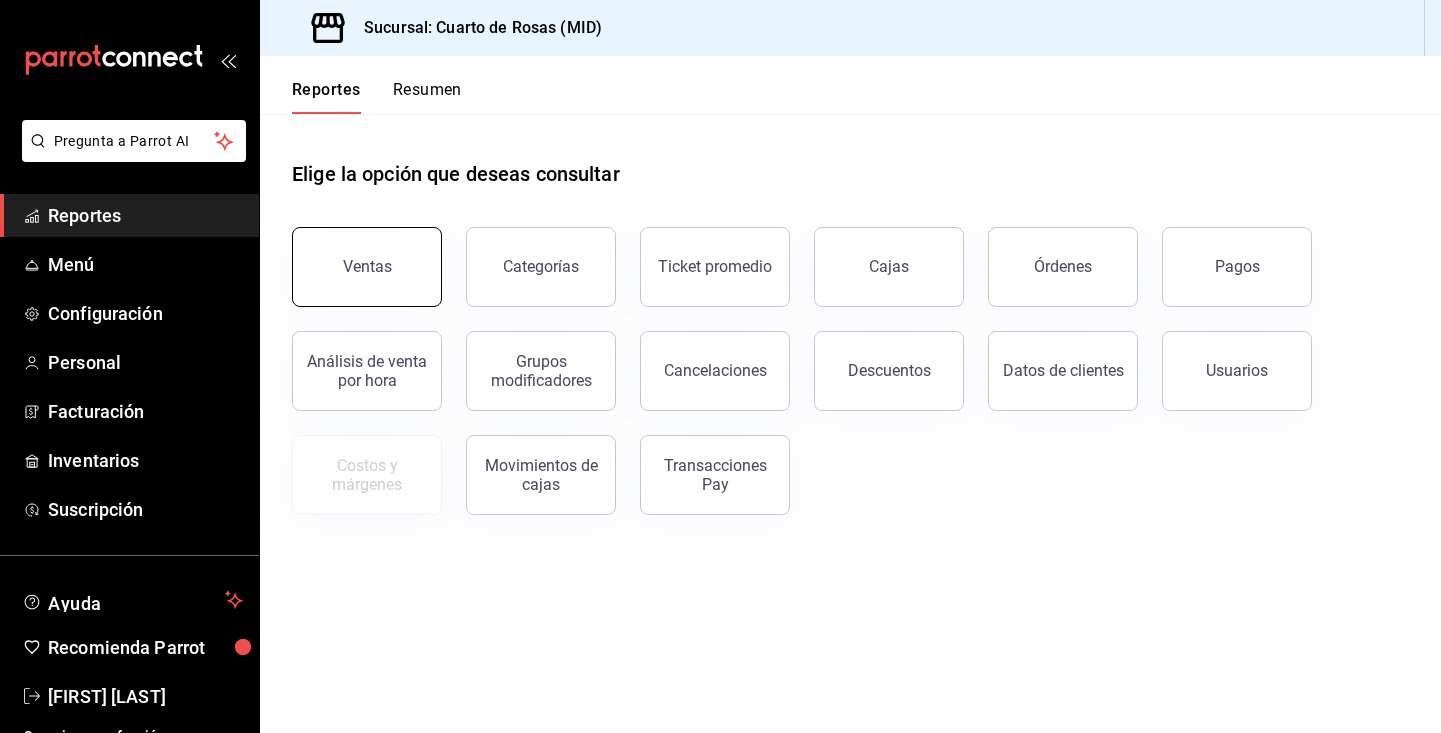 click on "Ventas" at bounding box center [367, 266] 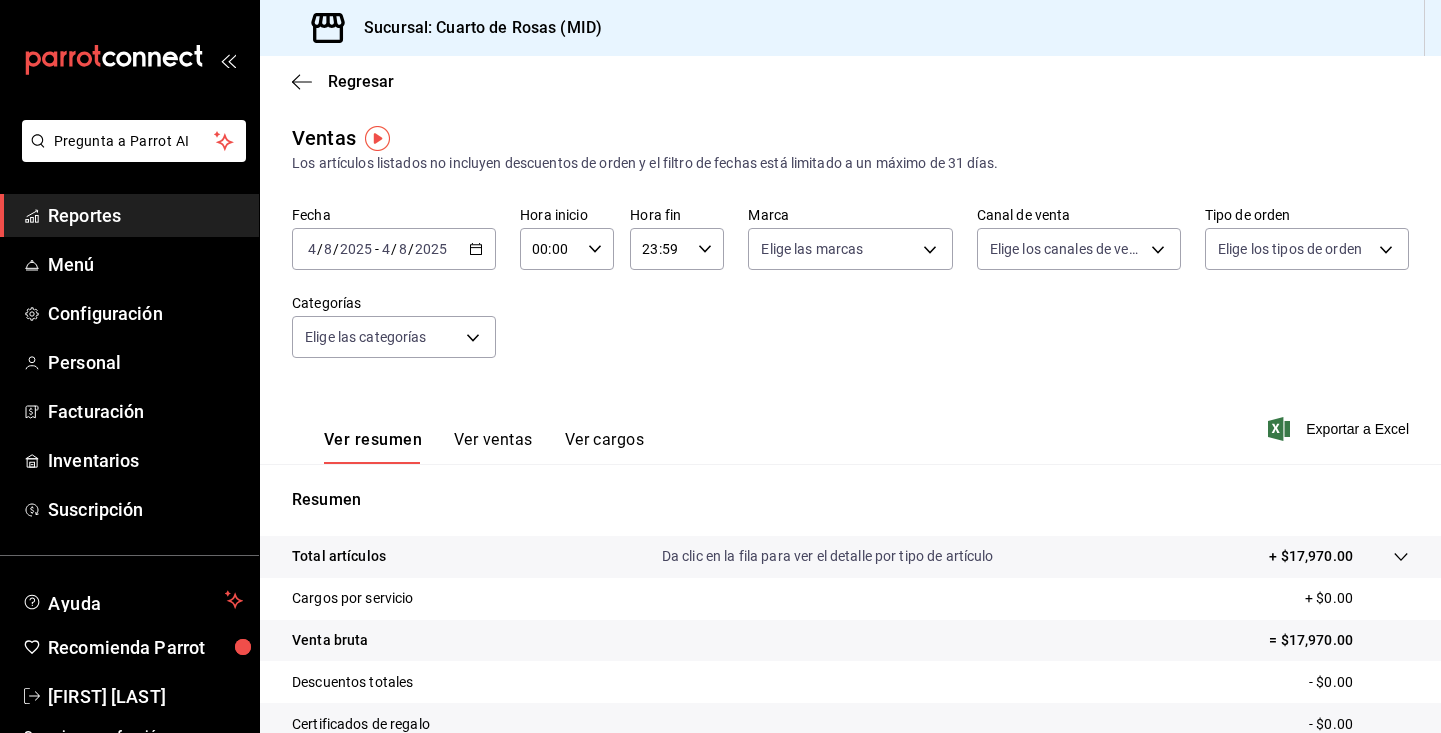 click 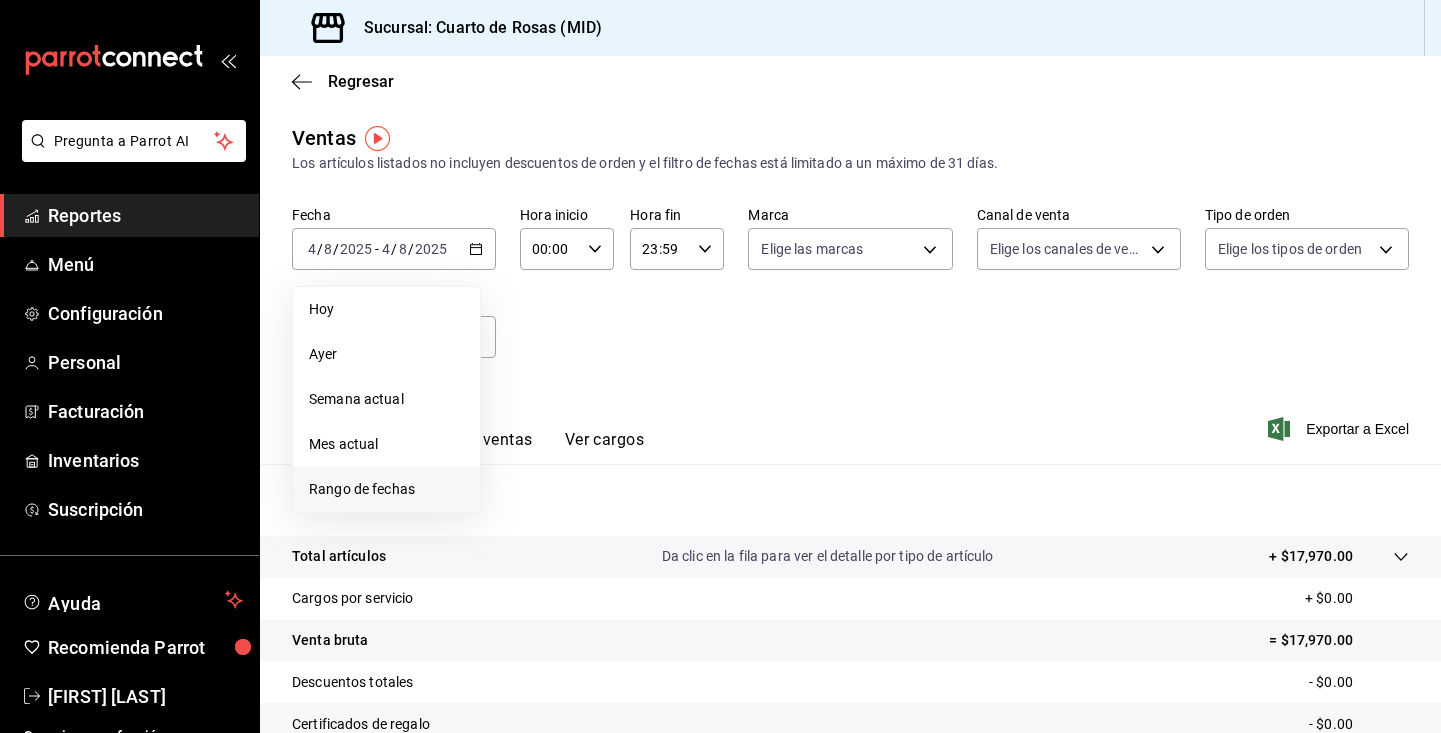 click on "Rango de fechas" at bounding box center [386, 489] 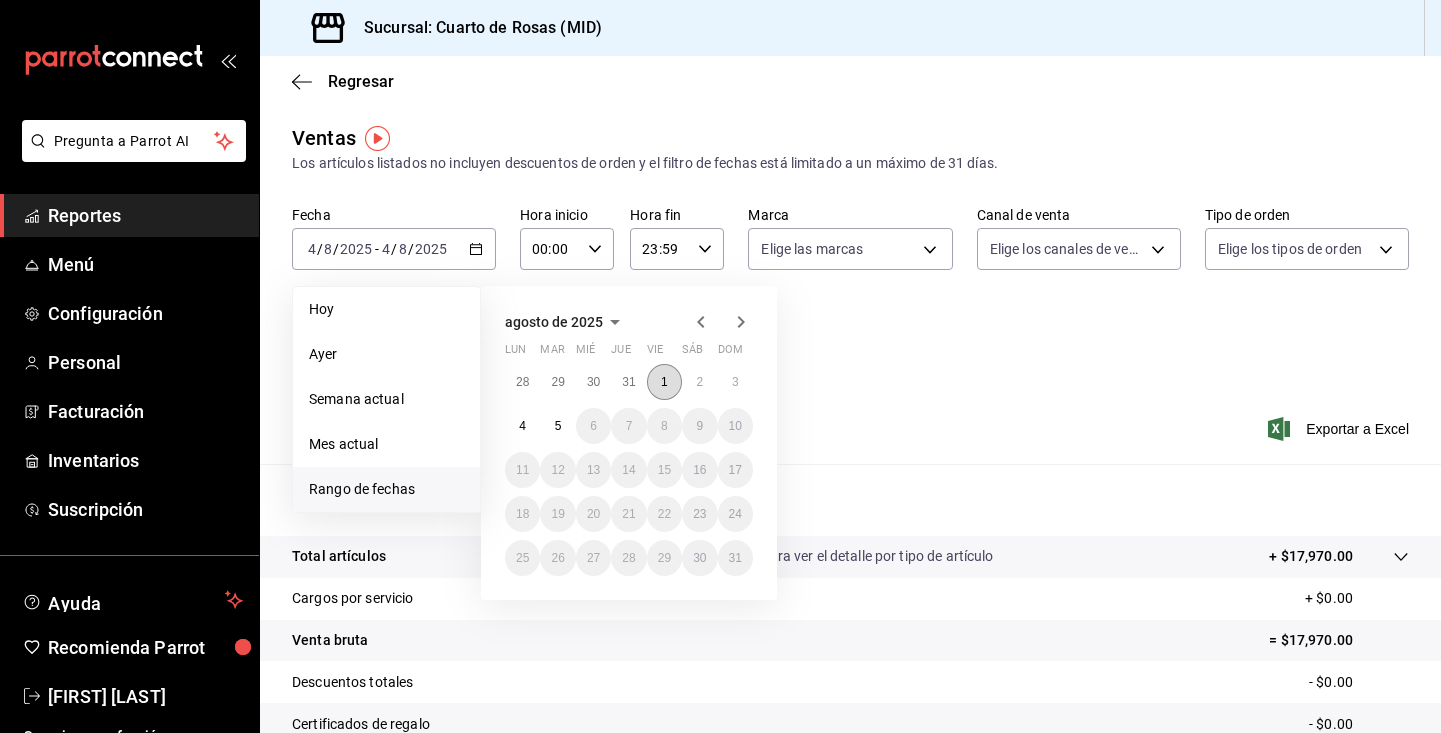 click on "1" at bounding box center (664, 382) 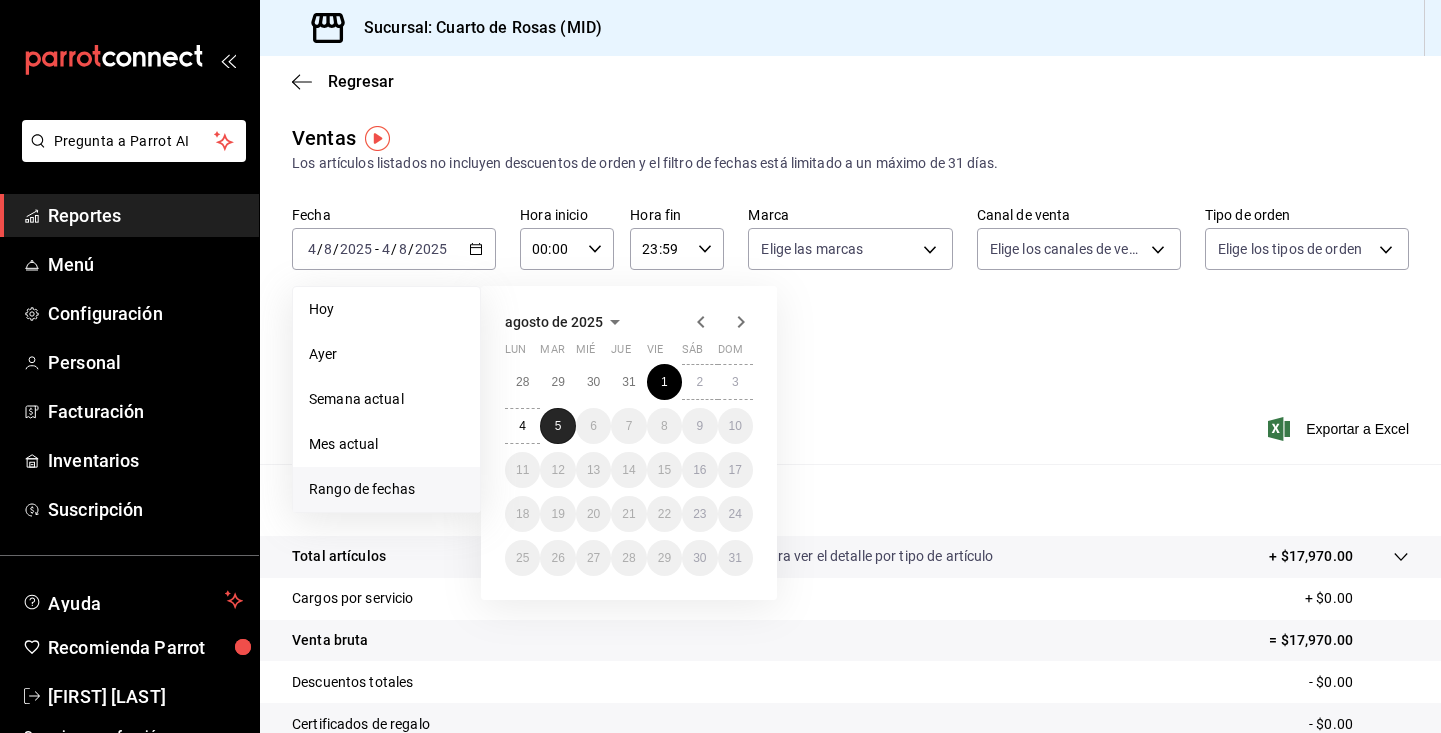 click on "5" at bounding box center [557, 426] 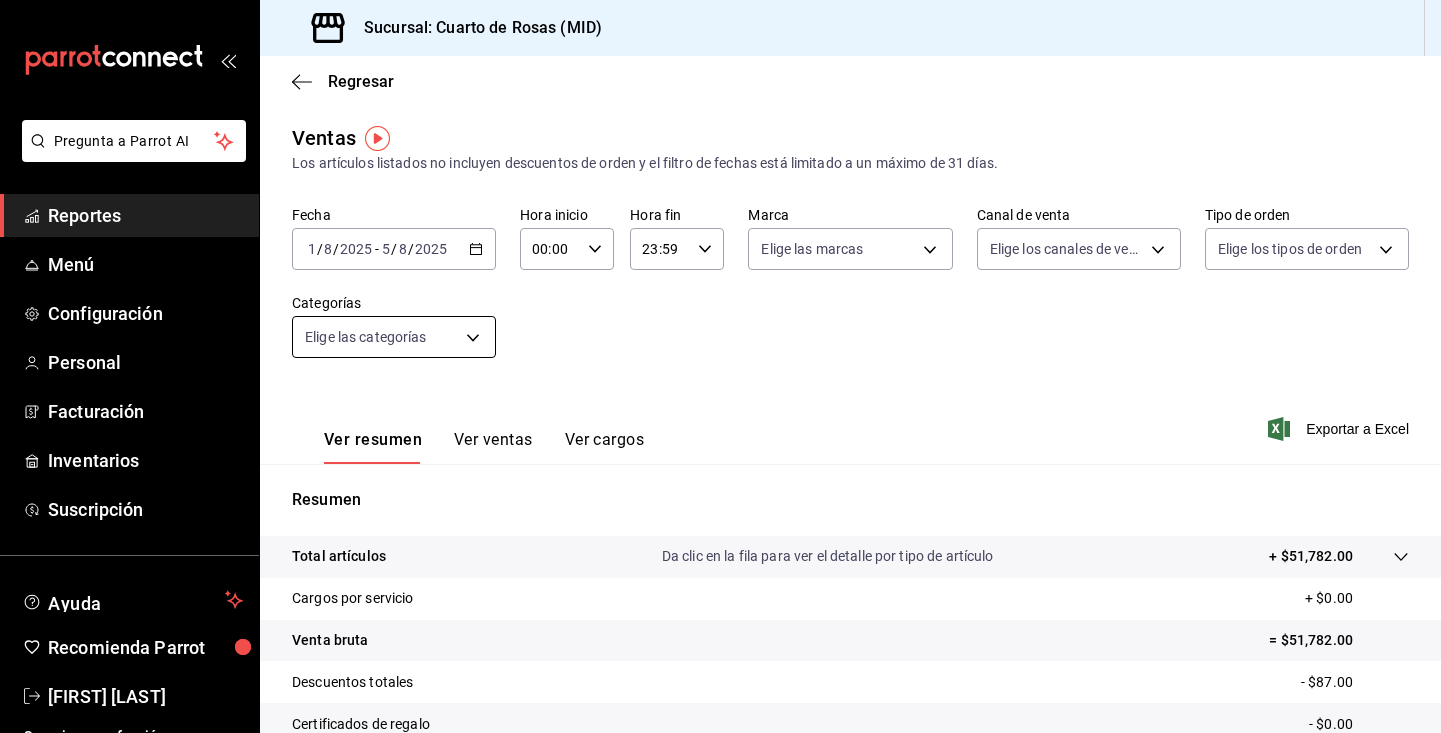click on "Pregunta a Parrot AI Reportes   Menú   Configuración   Personal   Facturación   Inventarios   Suscripción   Ayuda Recomienda Parrot   [FIRST] [LAST]   Sugerir nueva función   Sucursal: Cuarto de Rosas (MID) Regresar Ventas Los artículos listados no incluyen descuentos de orden y el filtro de fechas está limitado a un máximo de 31 días. Fecha 2025-08-01 1 / 8 / 2025 - 2025-08-05 5 / 8 / 2025 Hora inicio 00:00 Hora inicio Hora fin 23:59 Hora fin Marca Elige las marcas Canal de venta Elige los canales de venta Tipo de orden Elige los tipos de orden Categorías Elige las categorías Ver resumen Ver ventas Ver cargos Exportar a Excel Resumen Total artículos Da clic en la fila para ver el detalle por tipo de artículo + $51,782.00 Cargos por servicio + $0.00 Venta bruta = $51,782.00 Descuentos totales - $87.00 Certificados de regalo - $0.00 Venta total = $51,695.00 Impuestos - $7,130.34 Venta neta = $44,564.66 GANA 1 MES GRATIS EN TU SUSCRIPCIÓN AQUÍ Ver video tutorial Ir a video Pregunta a Parrot AI" at bounding box center [720, 366] 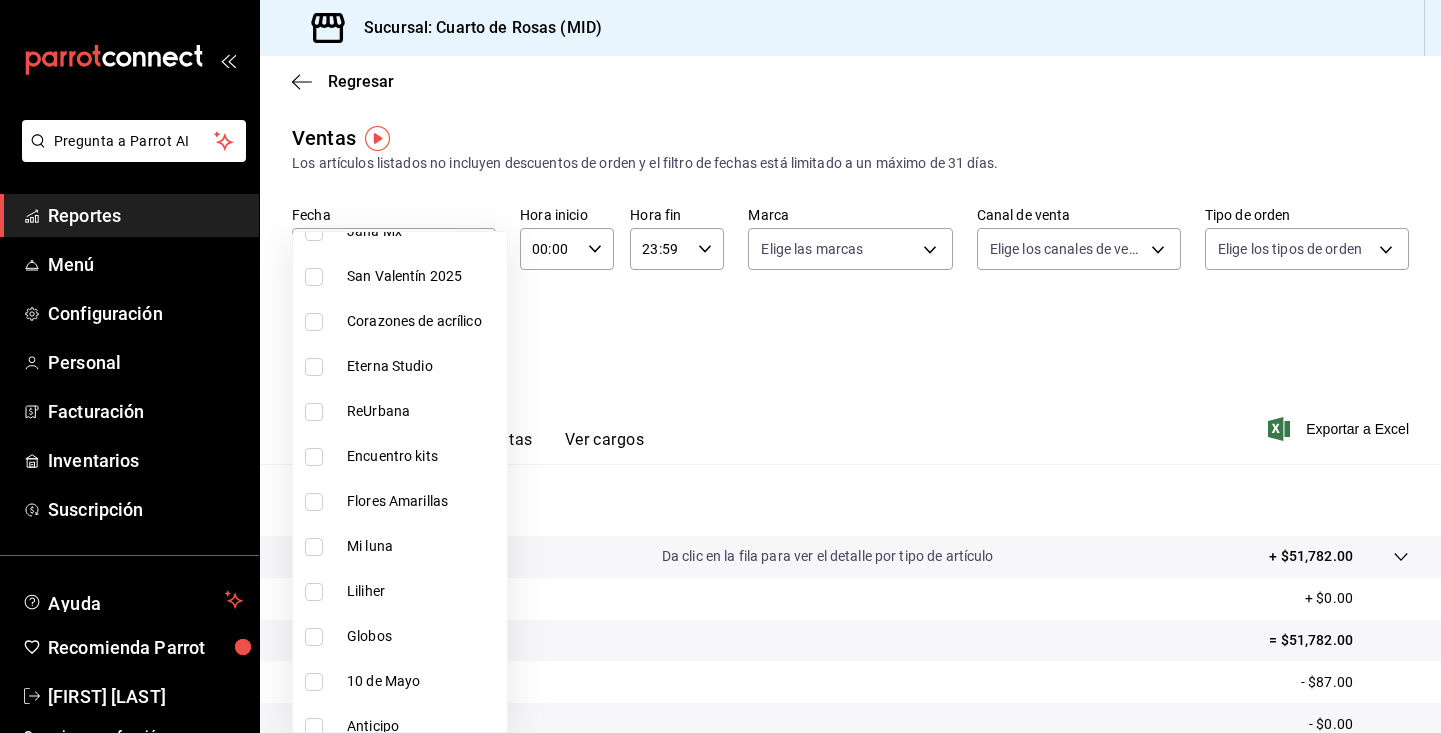 scroll, scrollTop: 689, scrollLeft: 0, axis: vertical 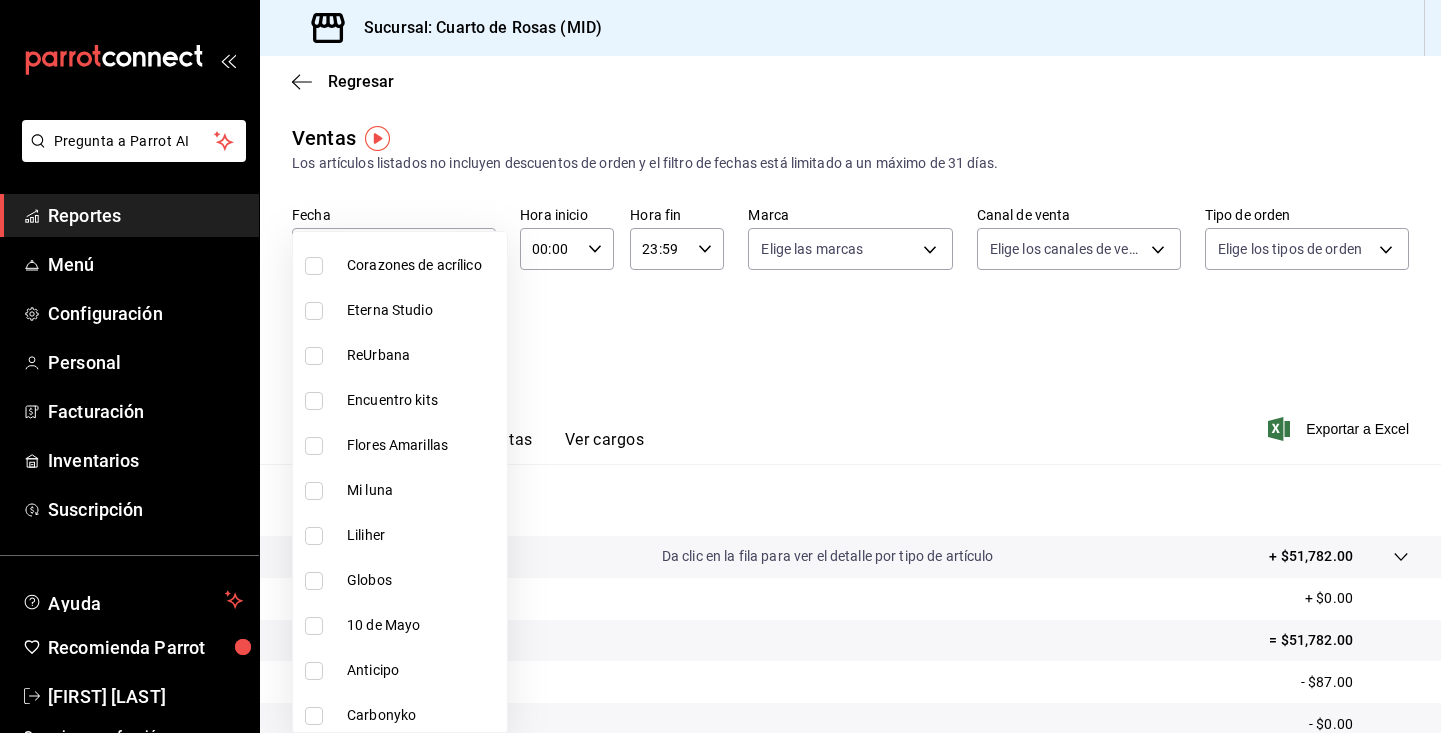 click at bounding box center [314, 536] 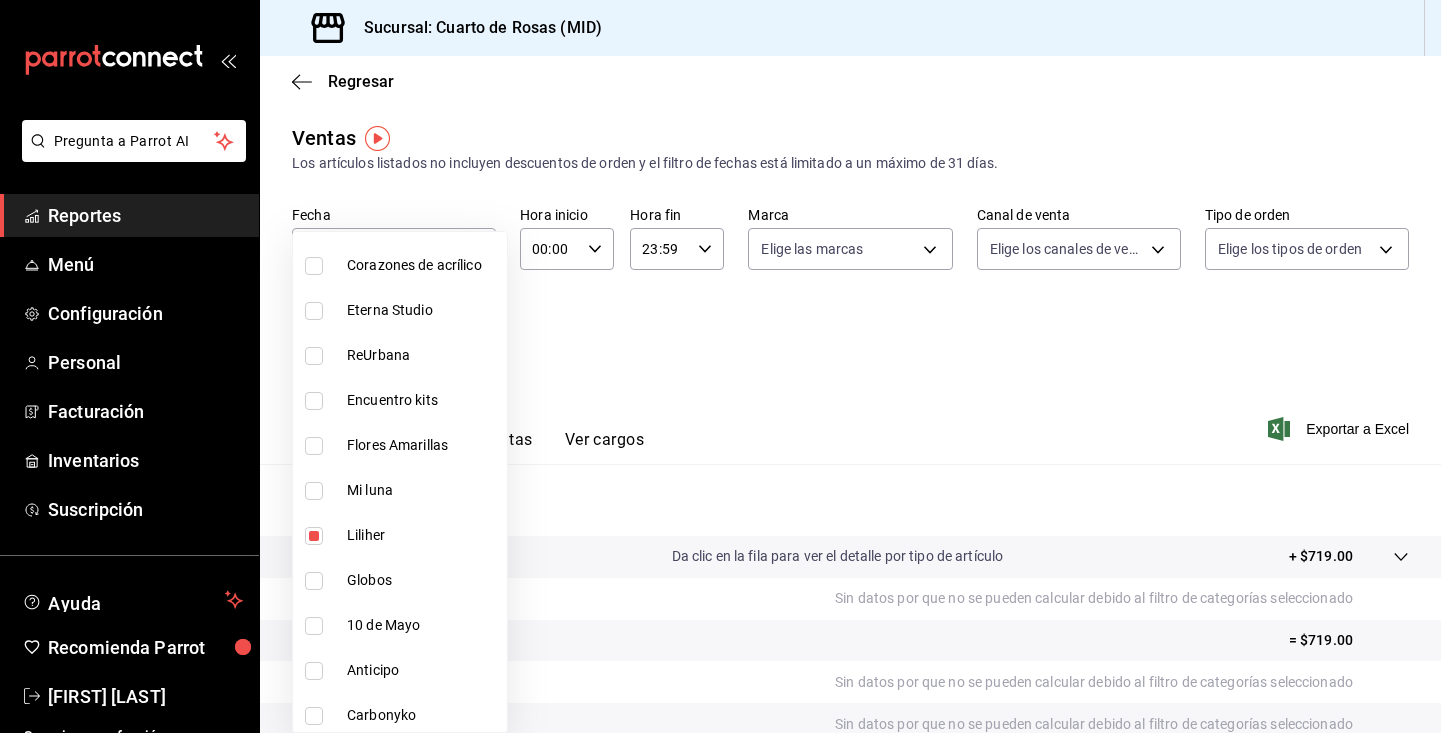 click at bounding box center (720, 366) 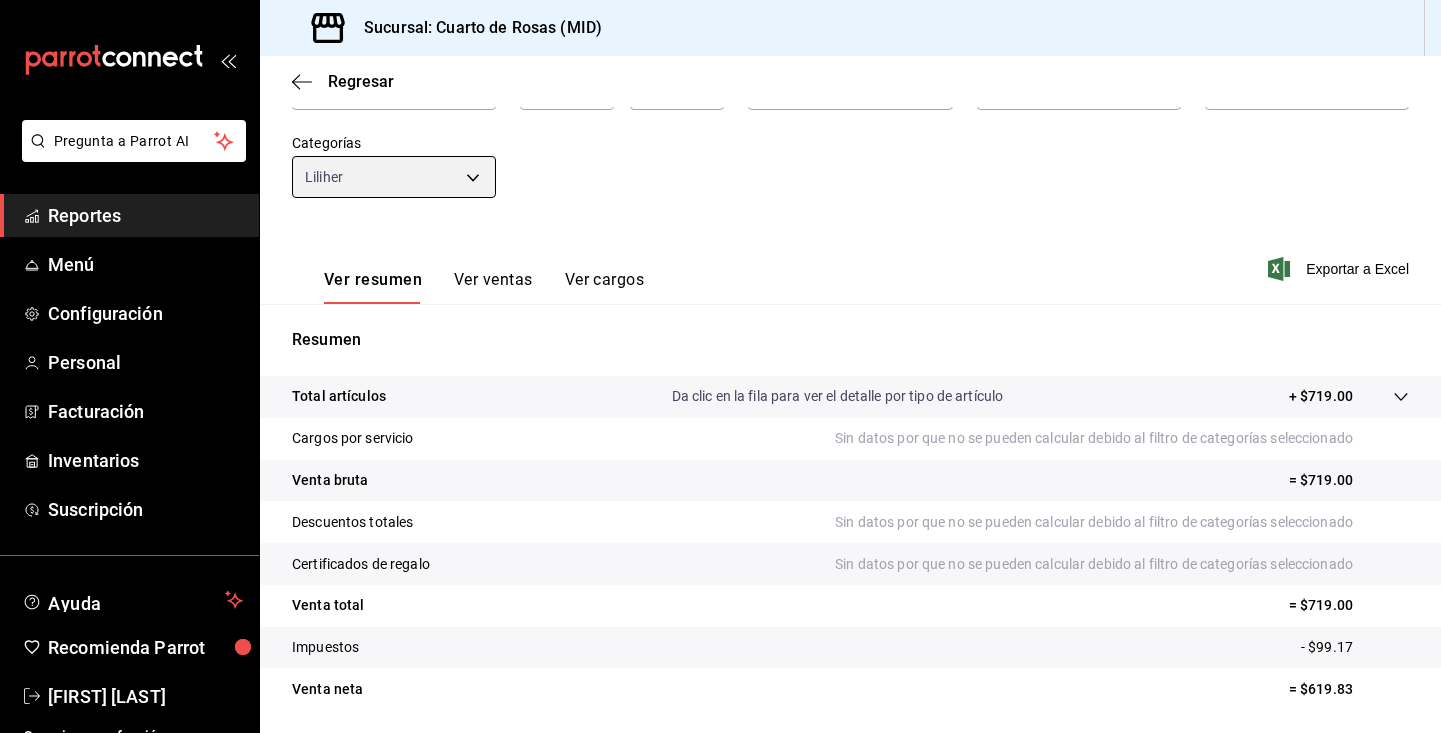 scroll, scrollTop: 171, scrollLeft: 0, axis: vertical 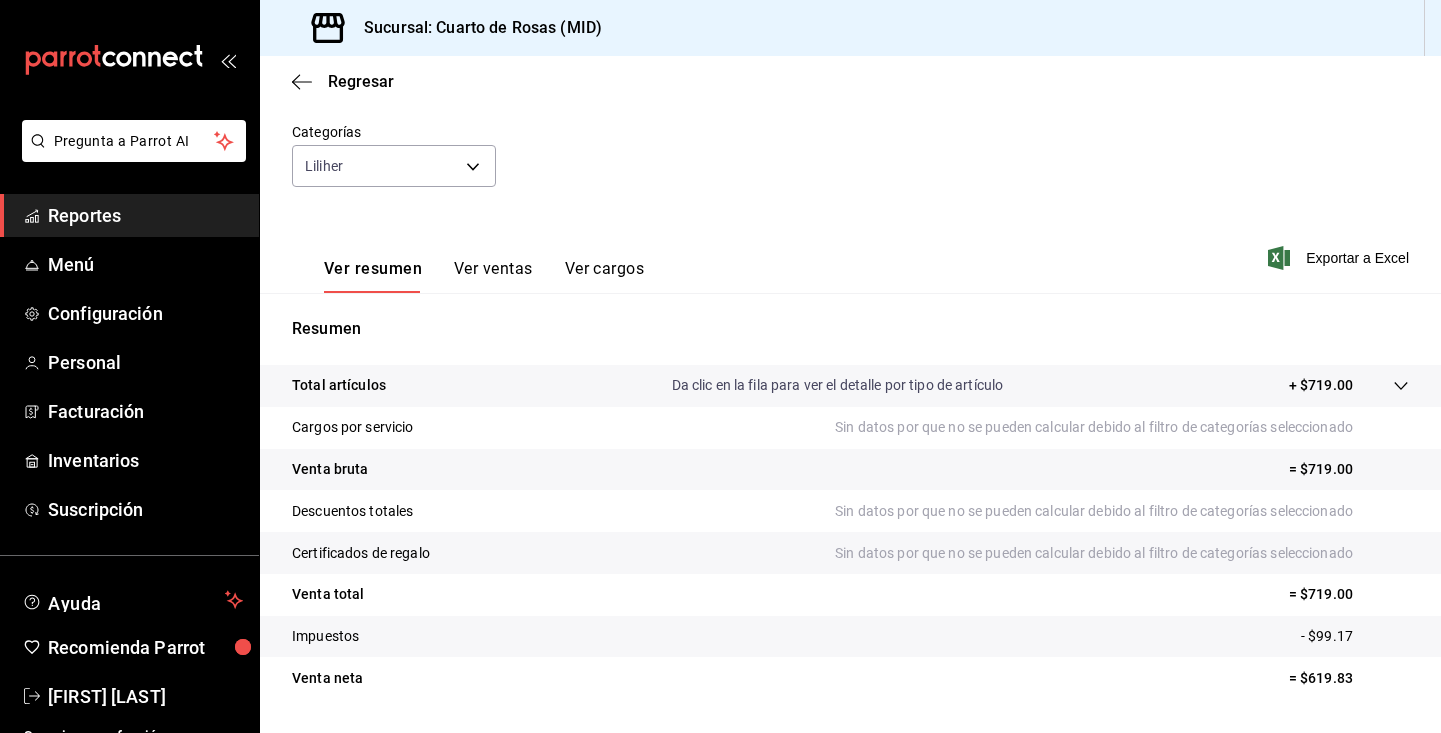 click on "Ver ventas" at bounding box center [493, 276] 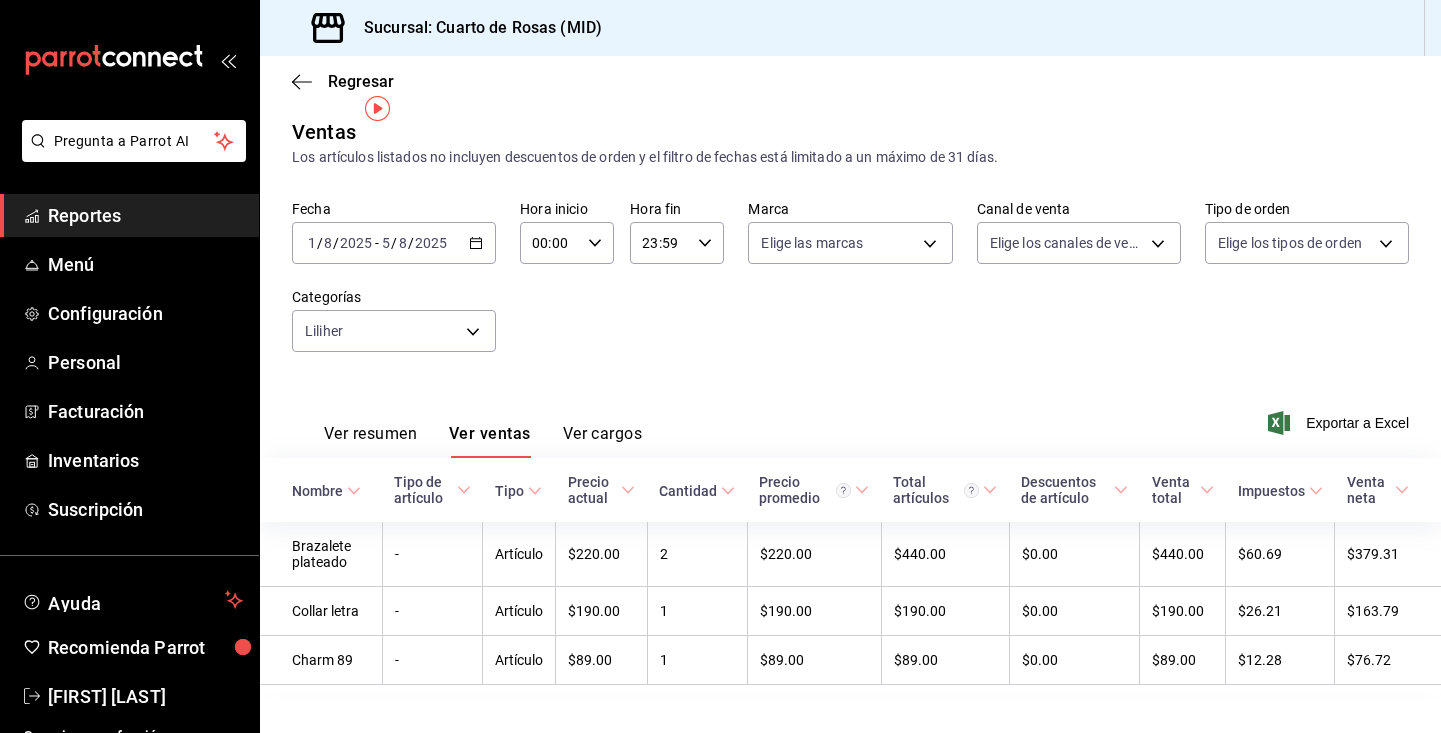 scroll, scrollTop: 30, scrollLeft: 0, axis: vertical 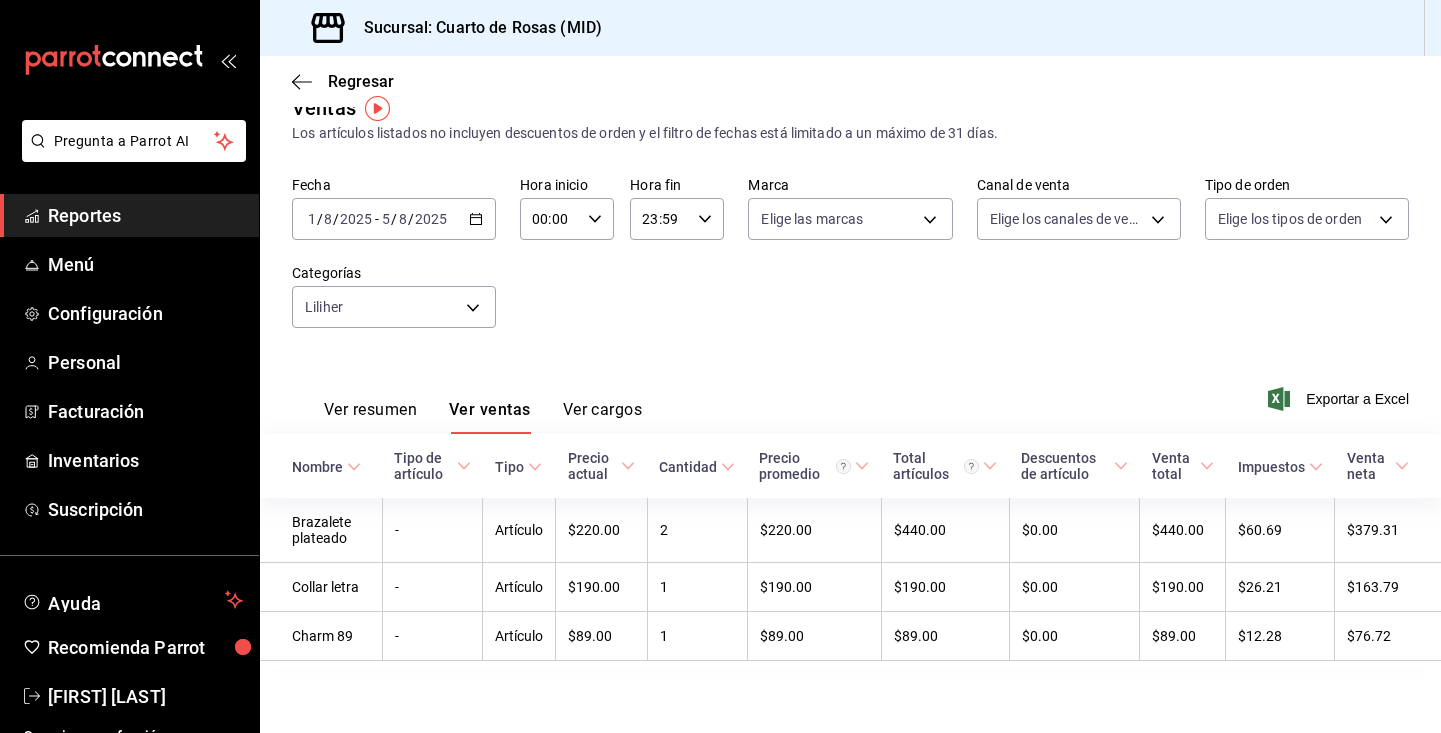 click 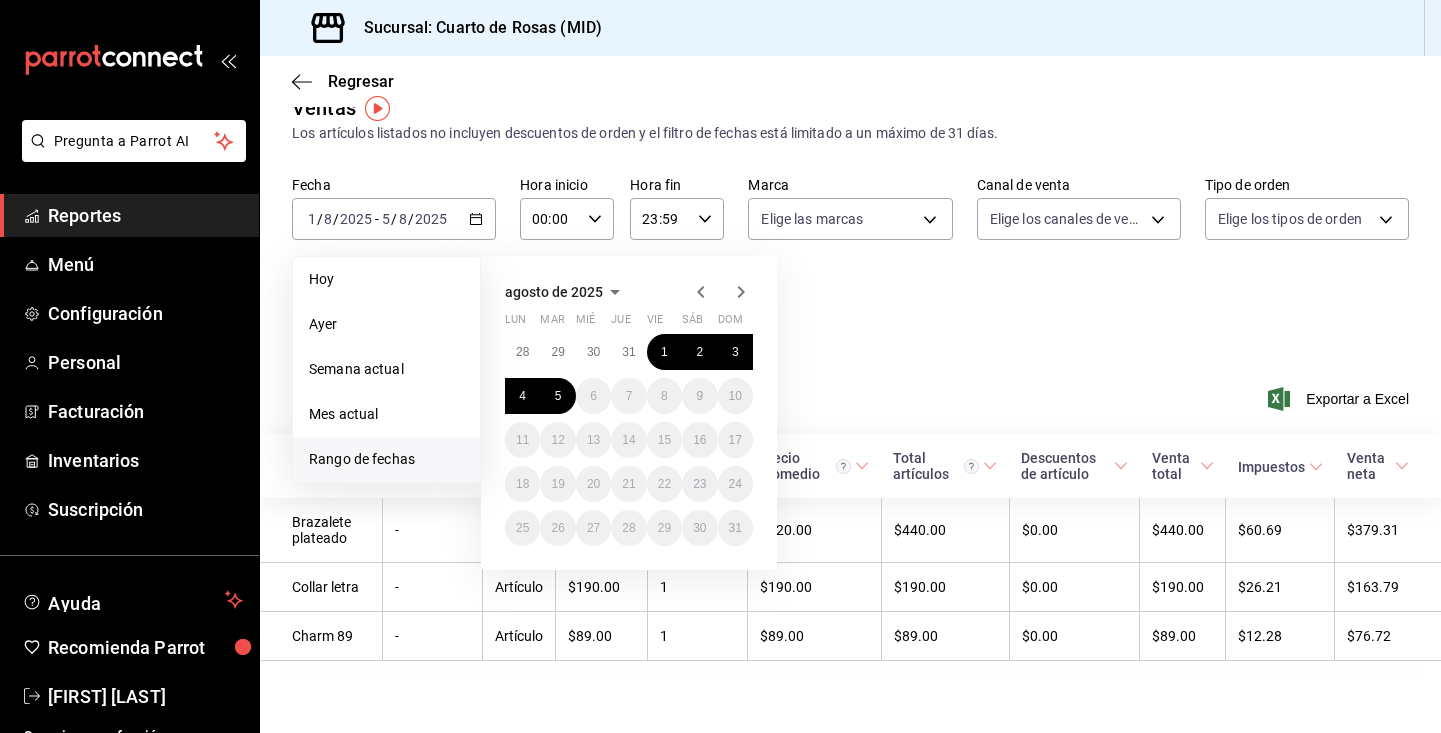 click 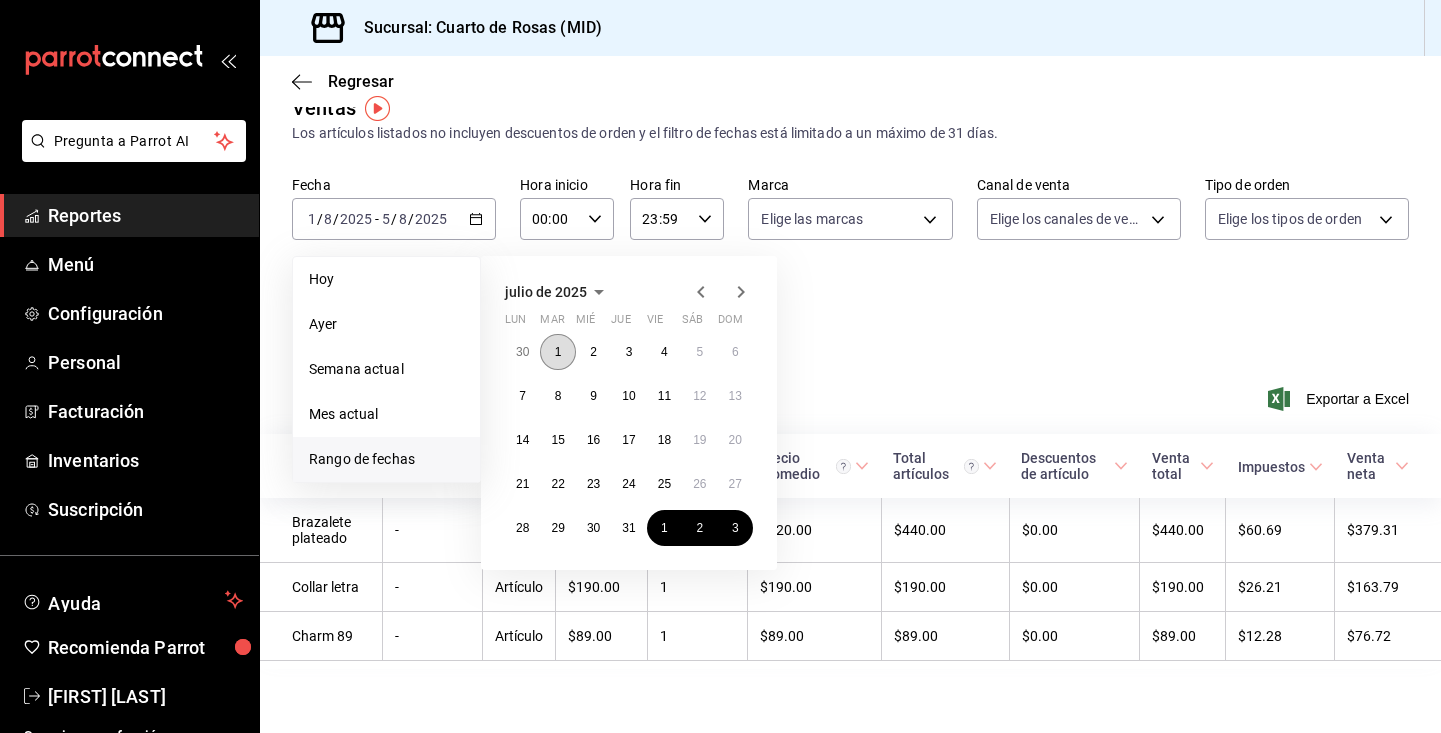 click on "1" at bounding box center [557, 352] 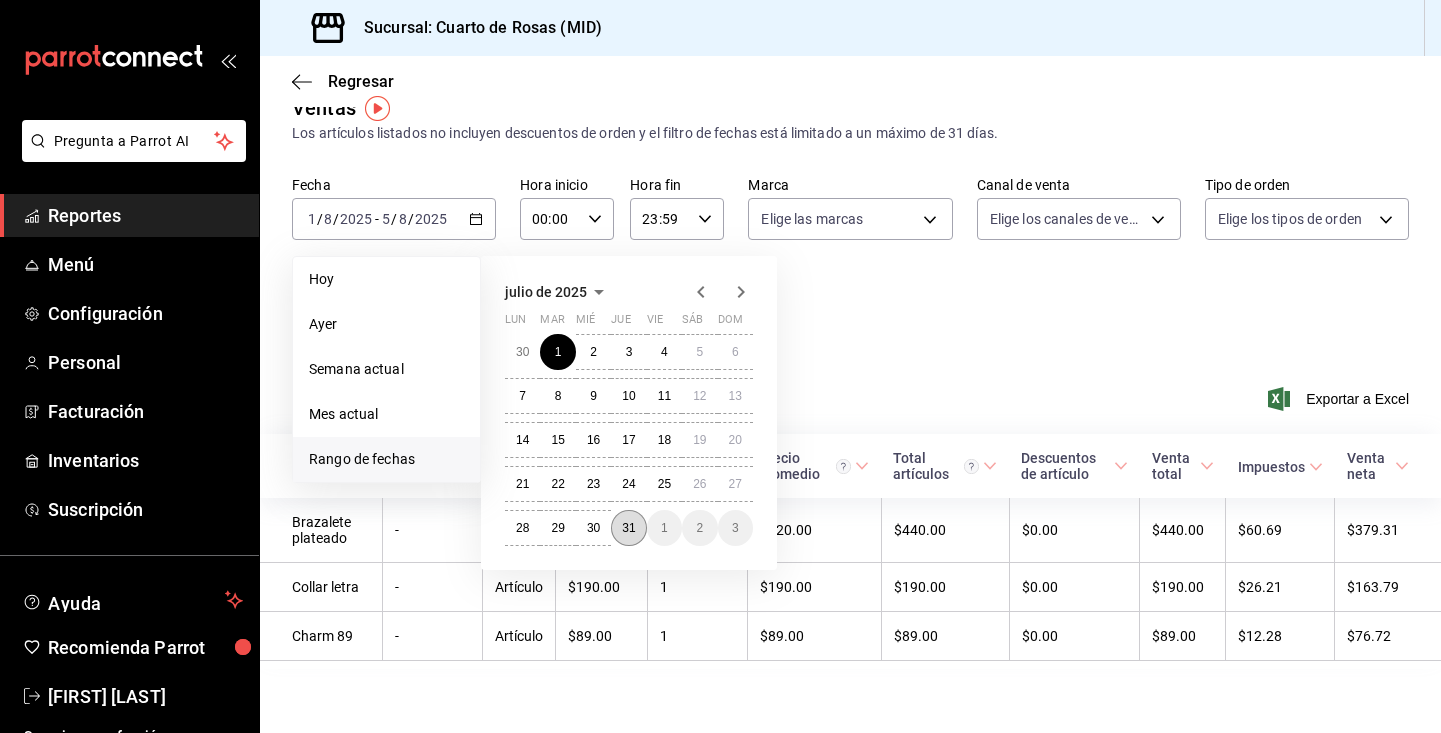 click on "31" at bounding box center (628, 528) 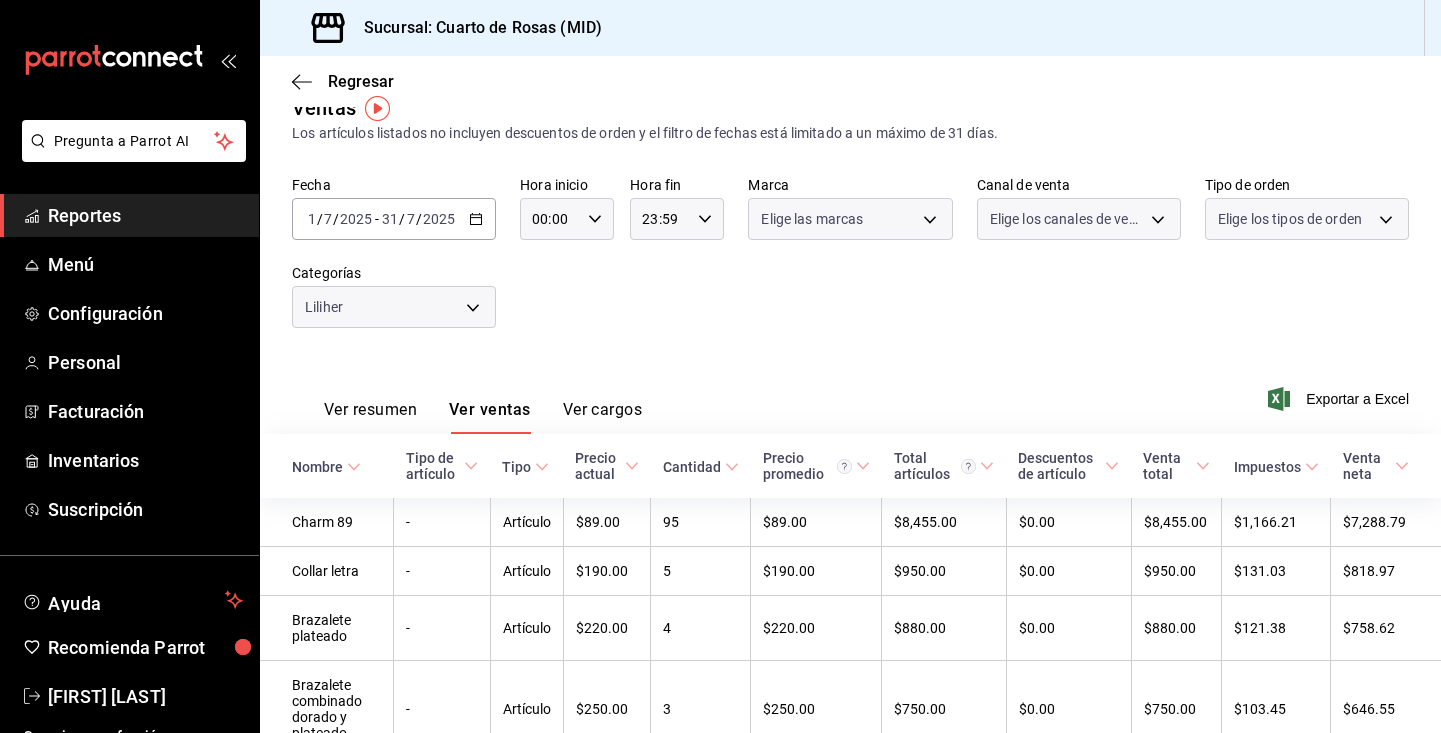 scroll, scrollTop: 30, scrollLeft: 0, axis: vertical 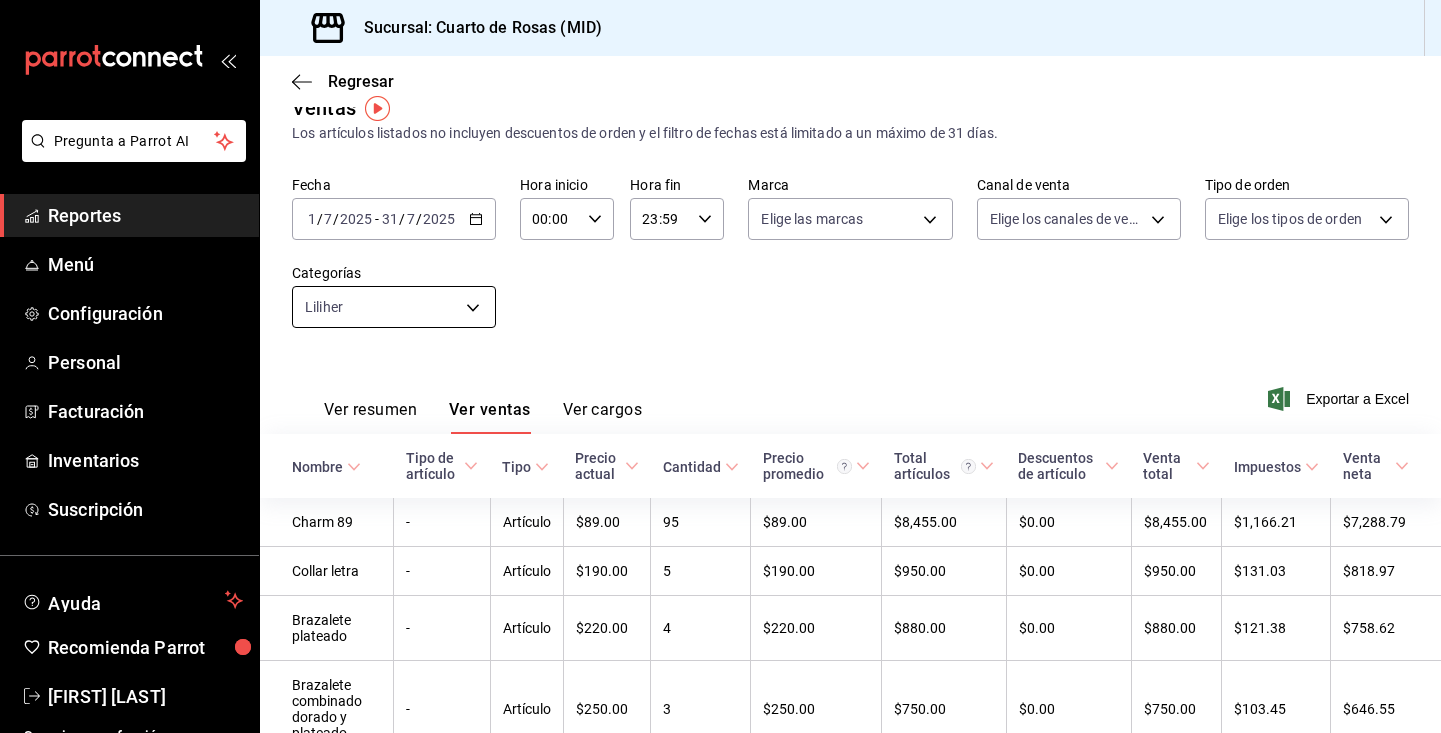 click on "Pregunta a Parrot AI Reportes   Menú   Configuración   Personal   Facturación   Inventarios   Suscripción   Ayuda Recomienda Parrot   [FIRST] [LAST]   Sugerir nueva función   Sucursal: Cuarto de Rosas (MID) Regresar Ventas Los artículos listados no incluyen descuentos de orden y el filtro de fechas está limitado a un máximo de 31 días. Fecha 2025-07-01 1 / 7 / 2025 - 2025-07-31 31 / 7 / 2025 Hora inicio 00:00 Hora inicio Hora fin 23:59 Hora fin Marca Elige las marcas Canal de venta Elige los canales de venta Tipo de orden Elige los tipos de orden Categorías Liliher 3bcc60fa-67c7-4d48-af70-28c984709b0c Ver resumen Ver ventas Ver cargos Exportar a Excel Nombre Tipo de artículo Tipo Precio actual Cantidad Precio promedio   Total artículos   Descuentos de artículo Venta total Impuestos Venta neta Charm 89 - Artículo $89.00 95 $89.00 $8,455.00 $0.00 $8,455.00 $1,166.21 $7,288.79 Collar letra - Artículo $190.00 5 $190.00 $950.00 $0.00 $950.00 $131.03 $818.97 Brazalete plateado - Artículo $220.00" at bounding box center (720, 366) 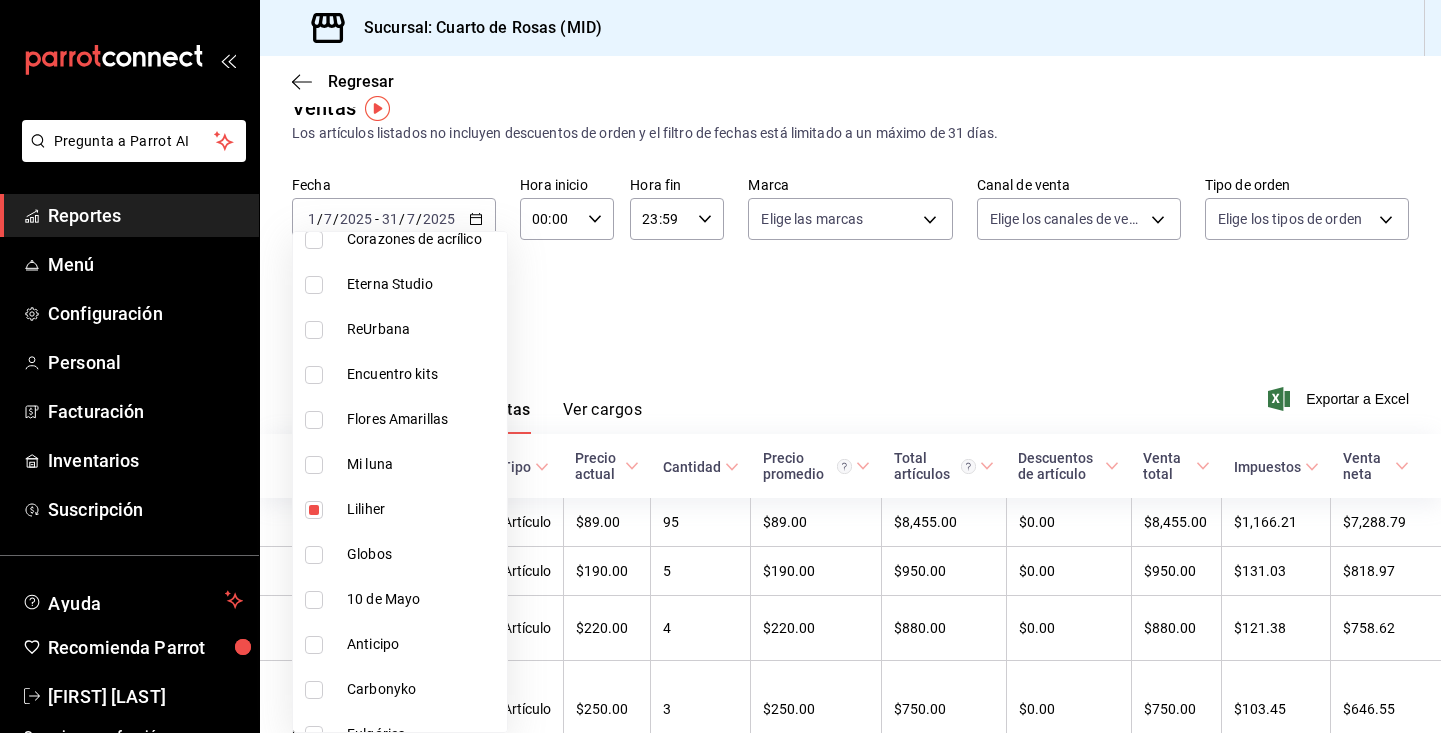 scroll, scrollTop: 716, scrollLeft: 0, axis: vertical 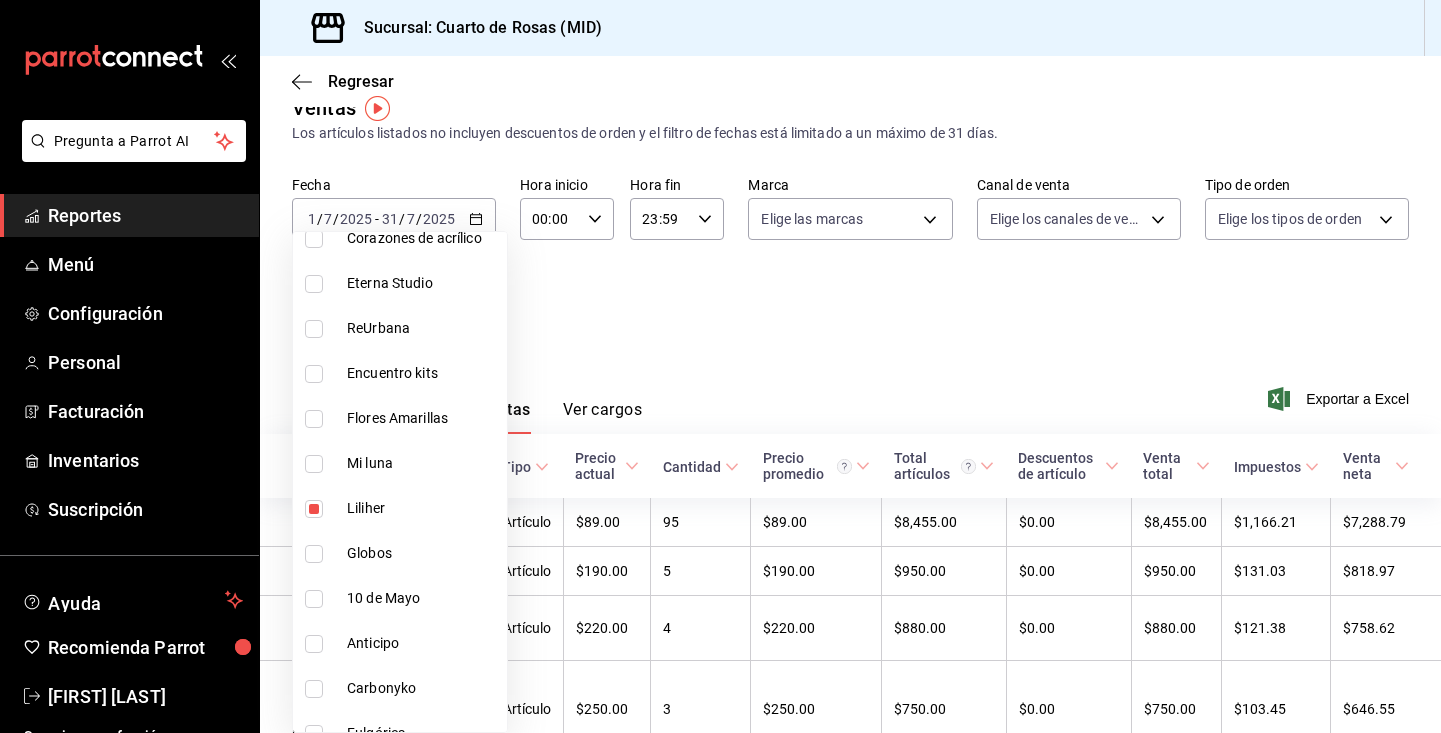 click on "Liliher" at bounding box center [423, 508] 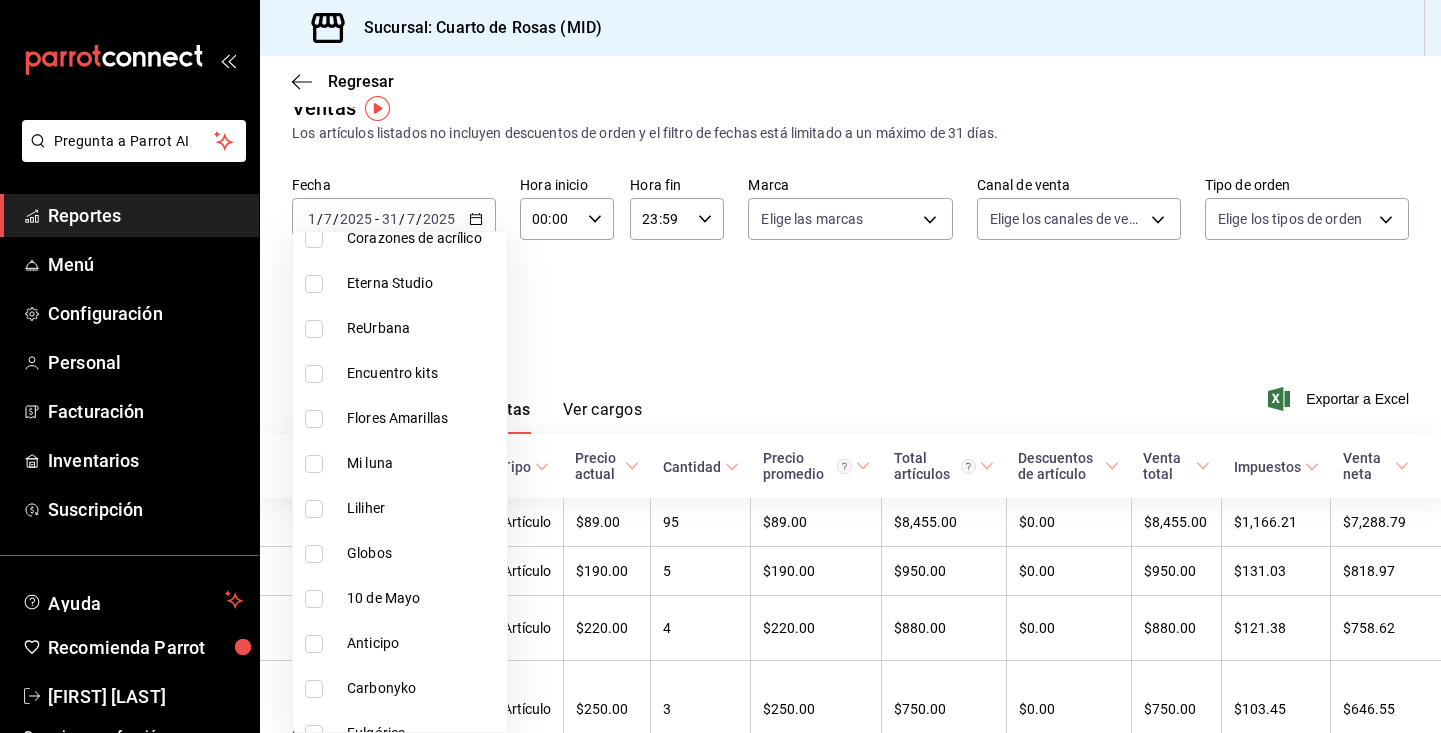 type 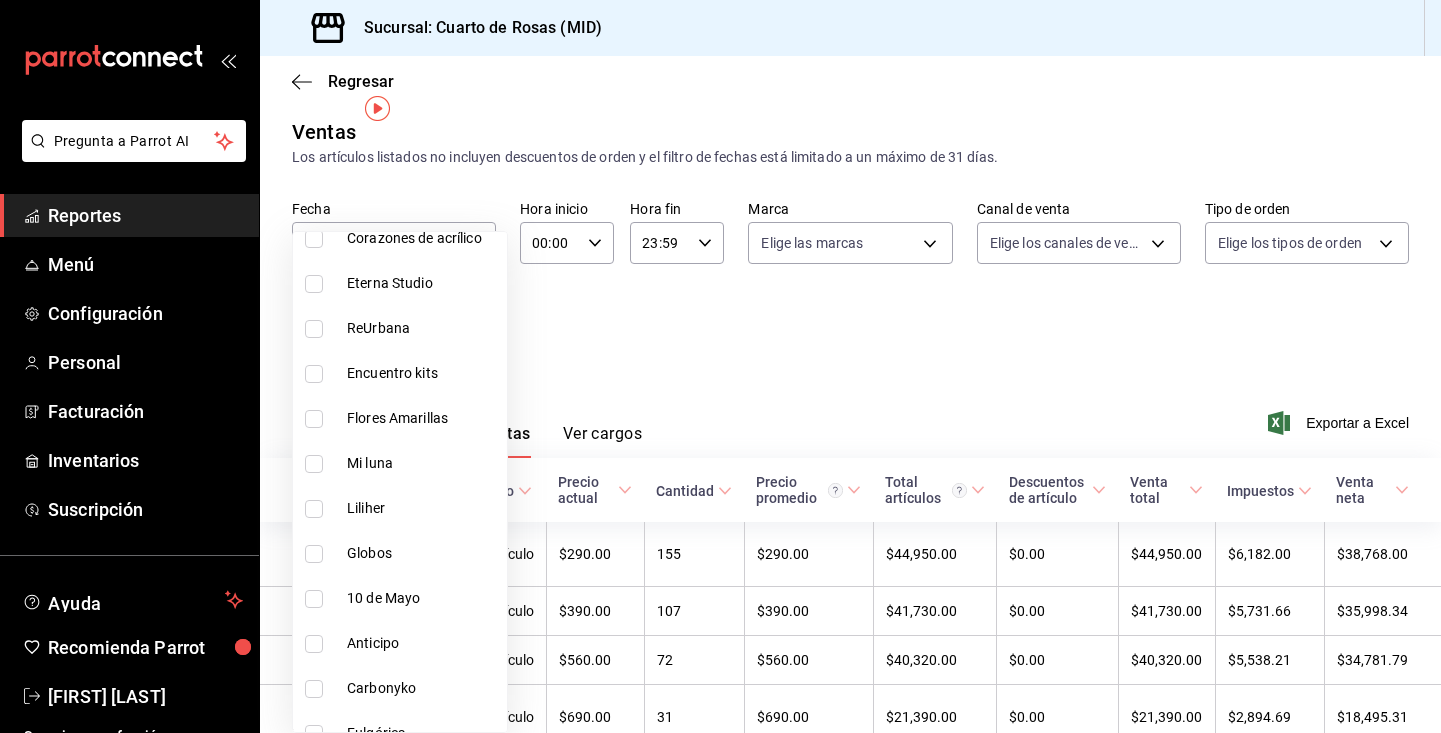 scroll, scrollTop: 30, scrollLeft: 0, axis: vertical 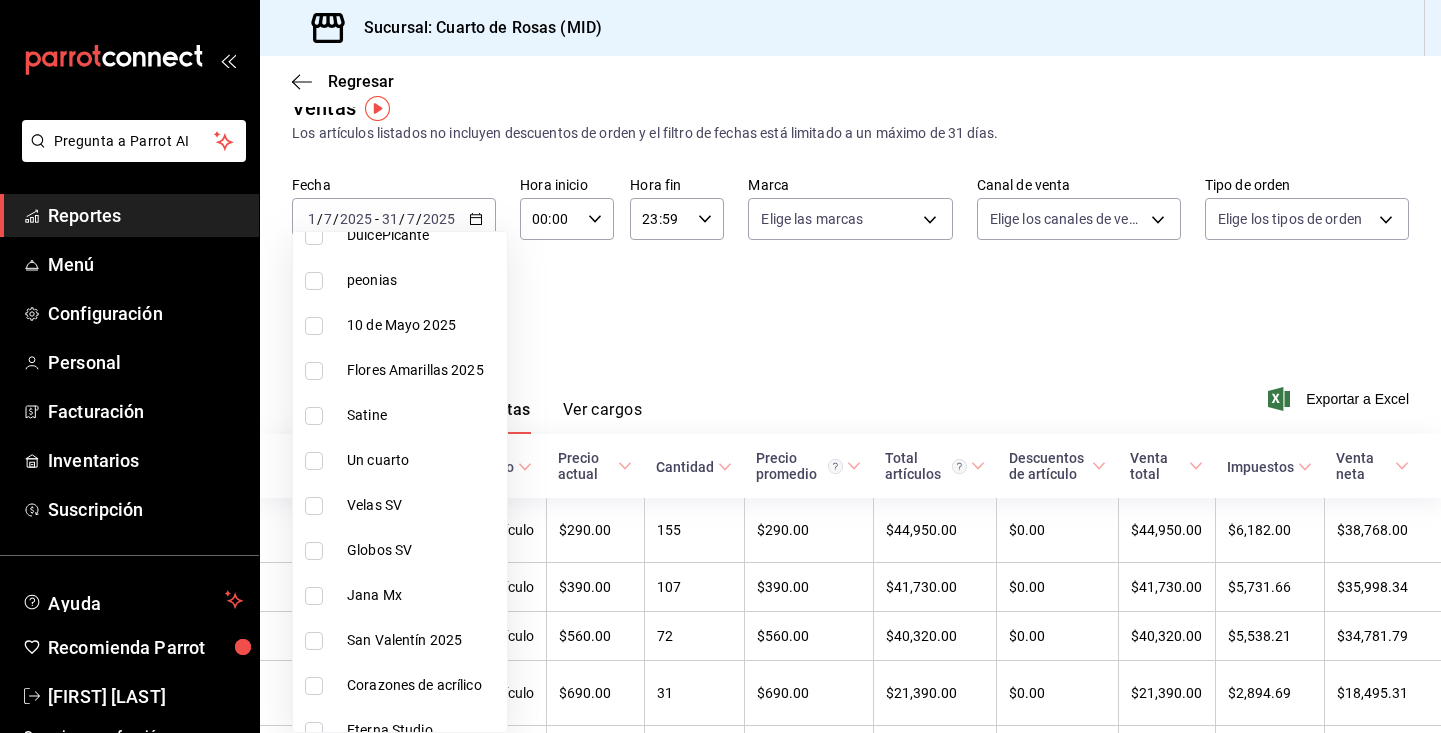 click on "Velas SV" at bounding box center (423, 505) 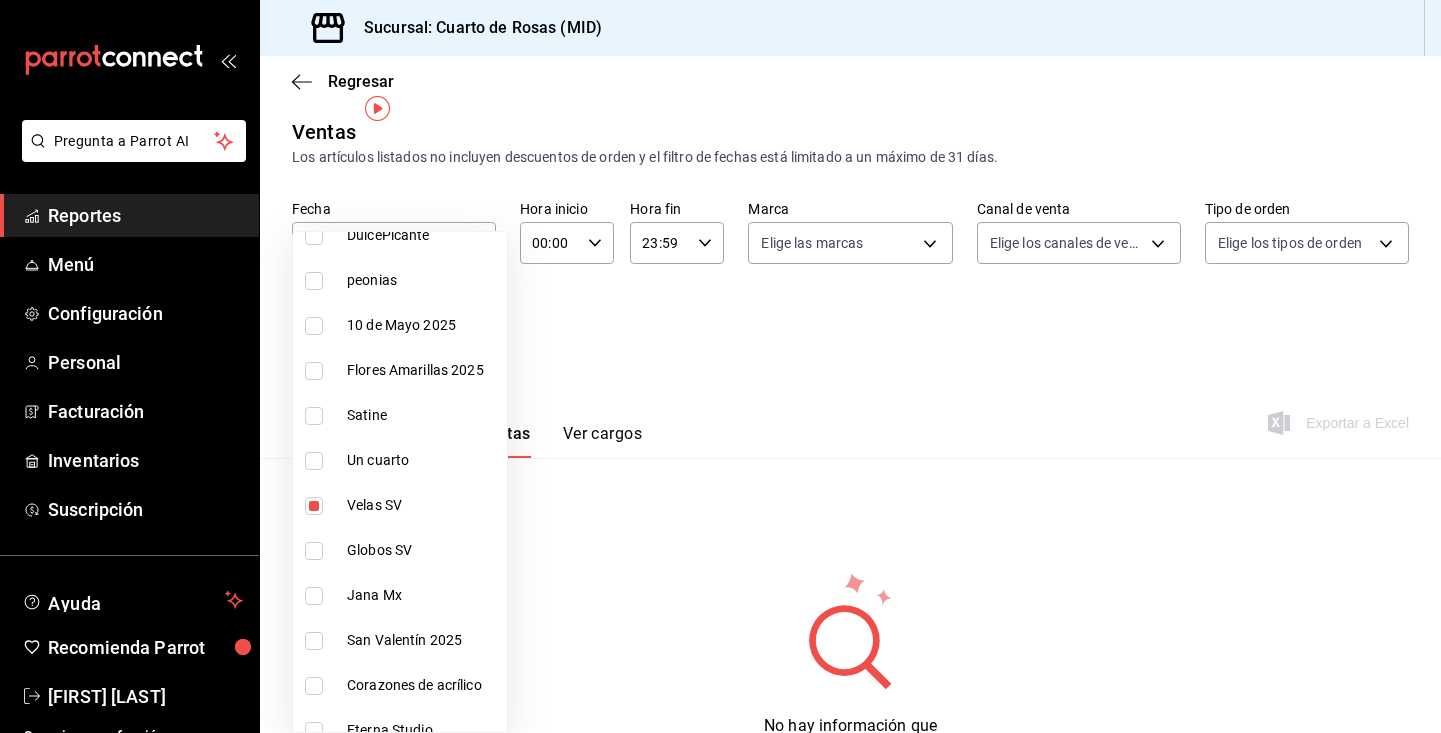 scroll, scrollTop: 30, scrollLeft: 0, axis: vertical 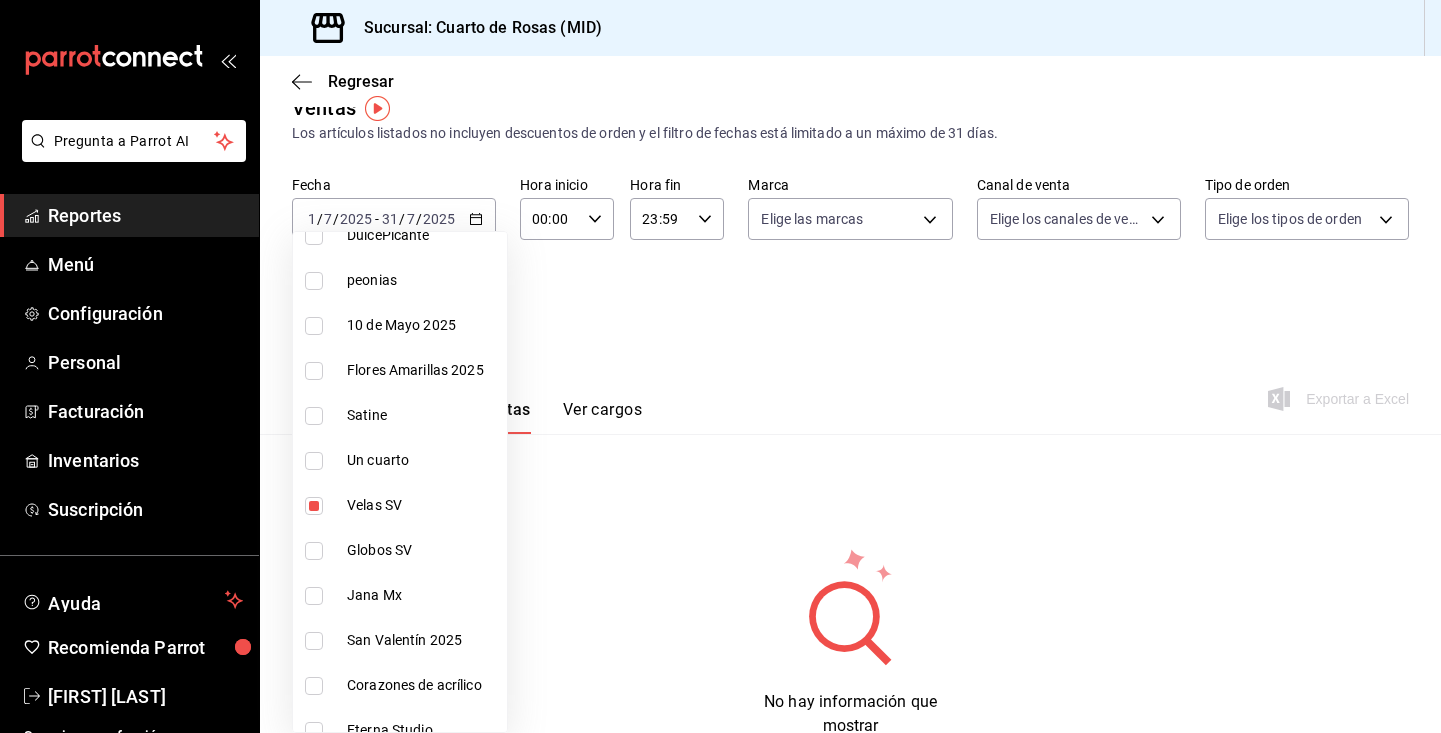 click at bounding box center [720, 366] 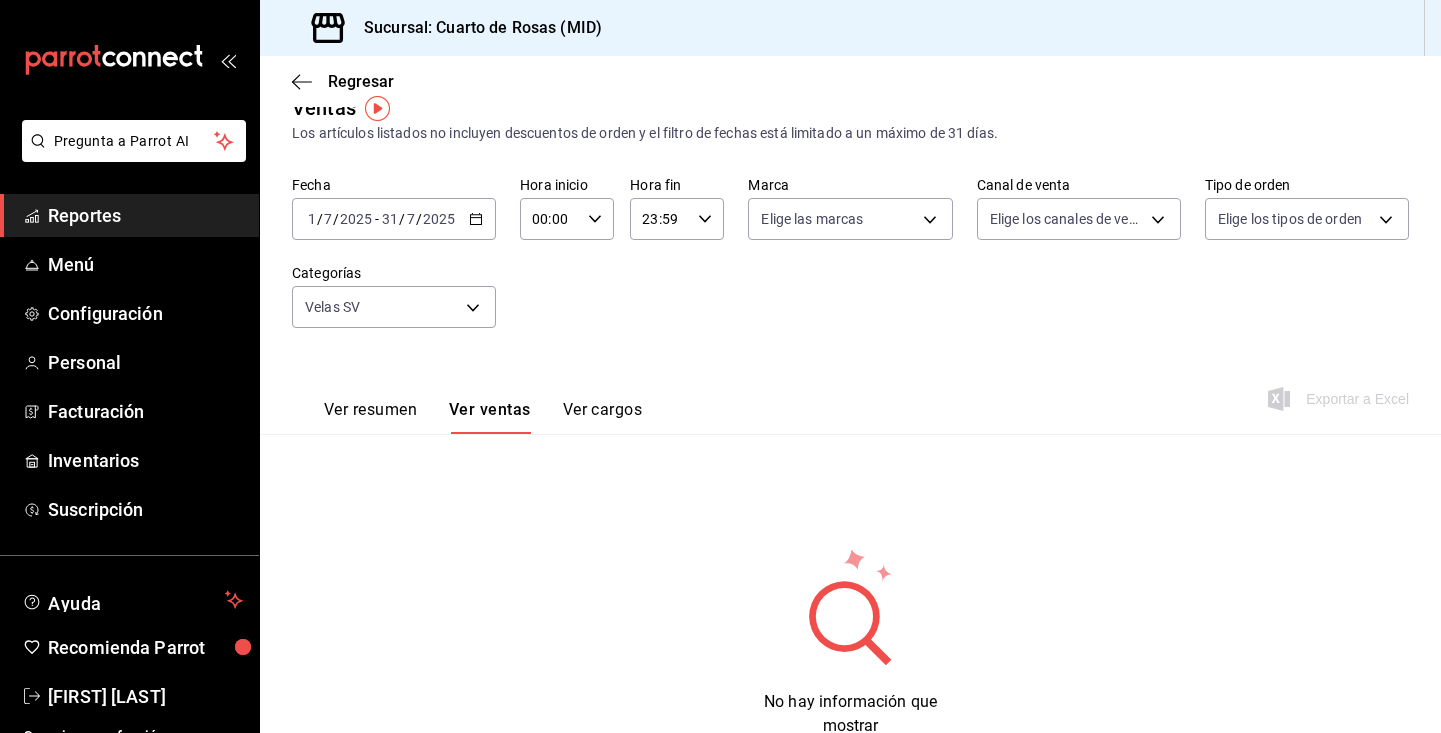 click on "Ver resumen" at bounding box center (370, 417) 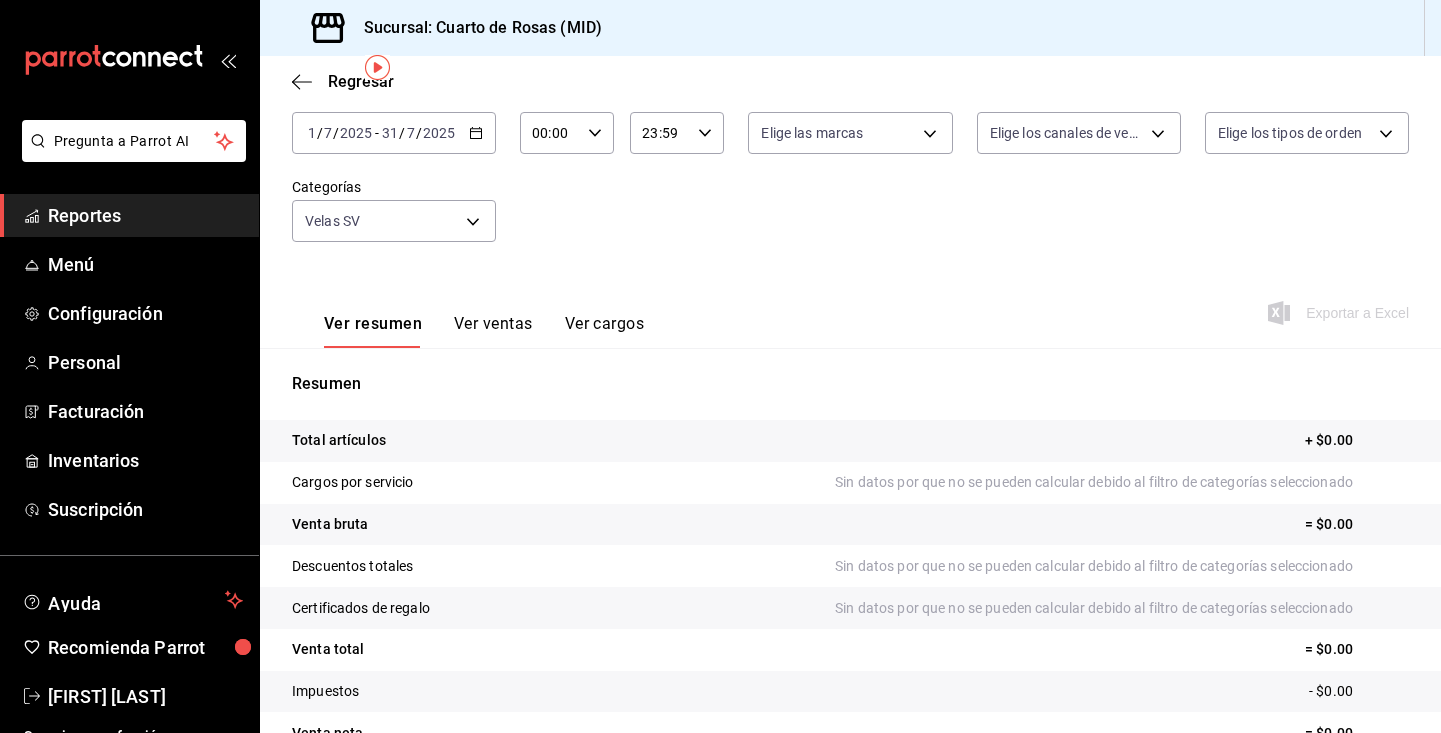 scroll, scrollTop: 21, scrollLeft: 0, axis: vertical 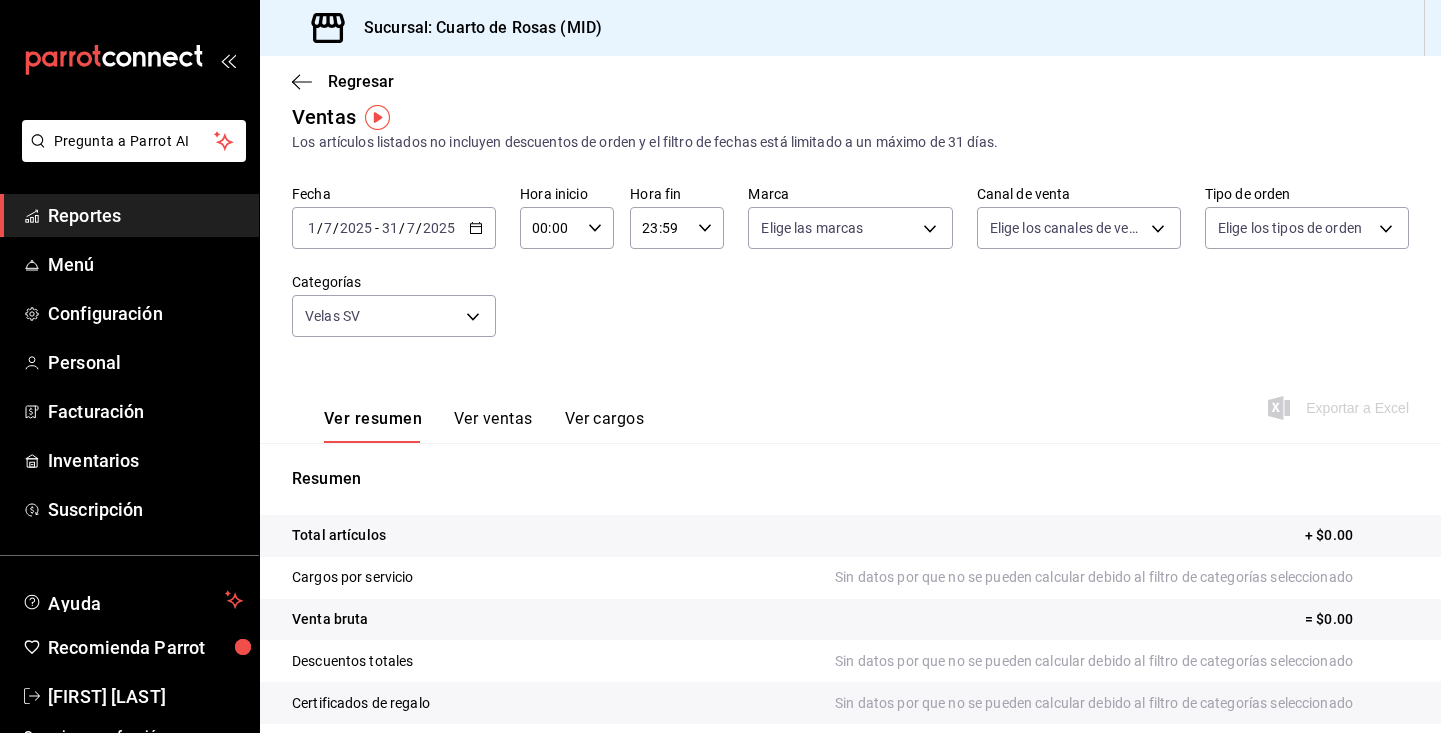 click on "2025-07-01 1 / 7 / 2025 - 2025-07-31 31 / 7 / 2025" at bounding box center (394, 228) 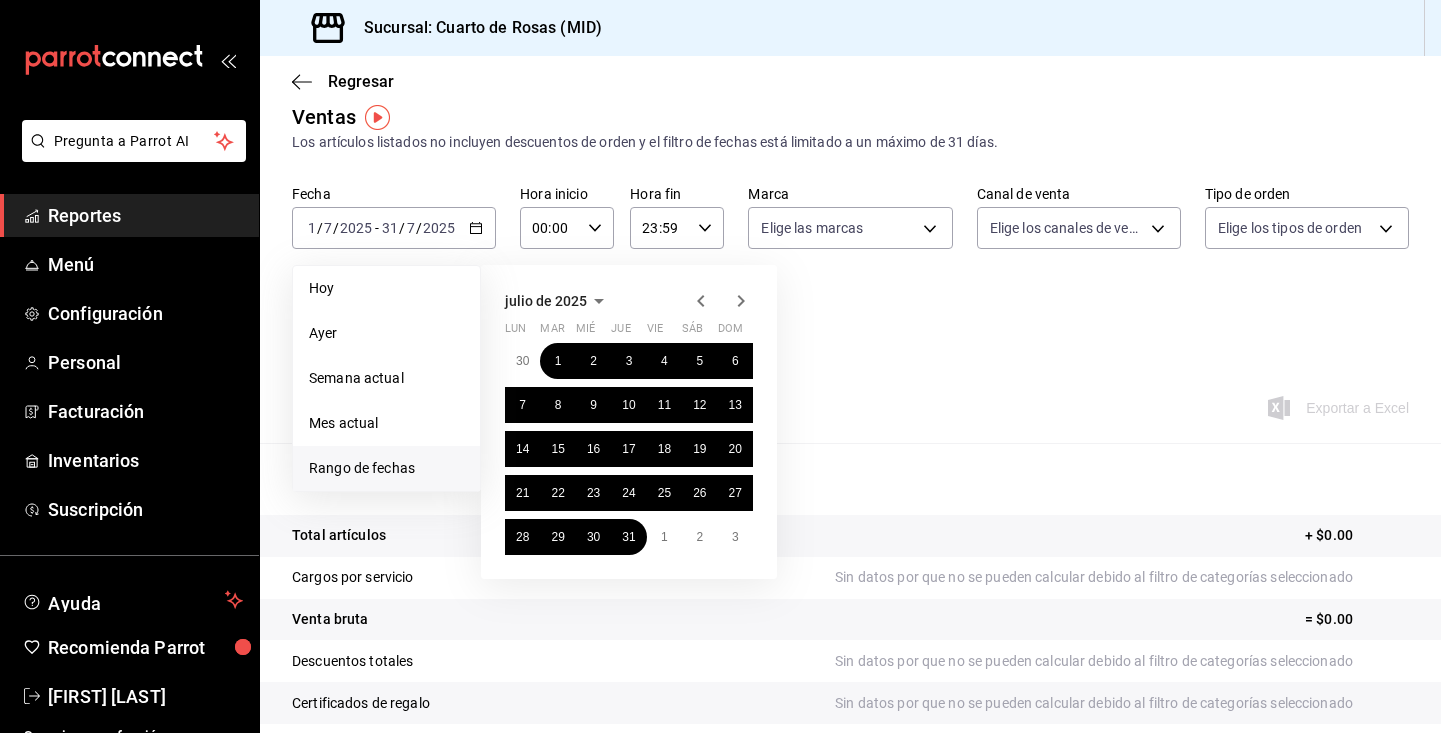 click on "Fecha 2025-07-01 1 / 7 / 2025 - 2025-07-31 31 / 7 / 2025 Hoy Ayer Semana actual Mes actual Rango de fechas julio de 2025 lun mar mié jue vie sáb dom 30 1 2 3 4 5 6 7 8 9 10 11 12 13 14 15 16 17 18 19 20 21 22 23 24 25 26 27 28 29 30 31 1 2 3 Hora inicio 00:00 Hora inicio Hora fin 23:59 Hora fin Marca Elige las marcas Canal de venta Elige los canales de venta Tipo de orden Elige los tipos de orden Categorías Velas SV 475bec9e-f269-4d36-8eaf-0e081e1a2884" at bounding box center (850, 273) 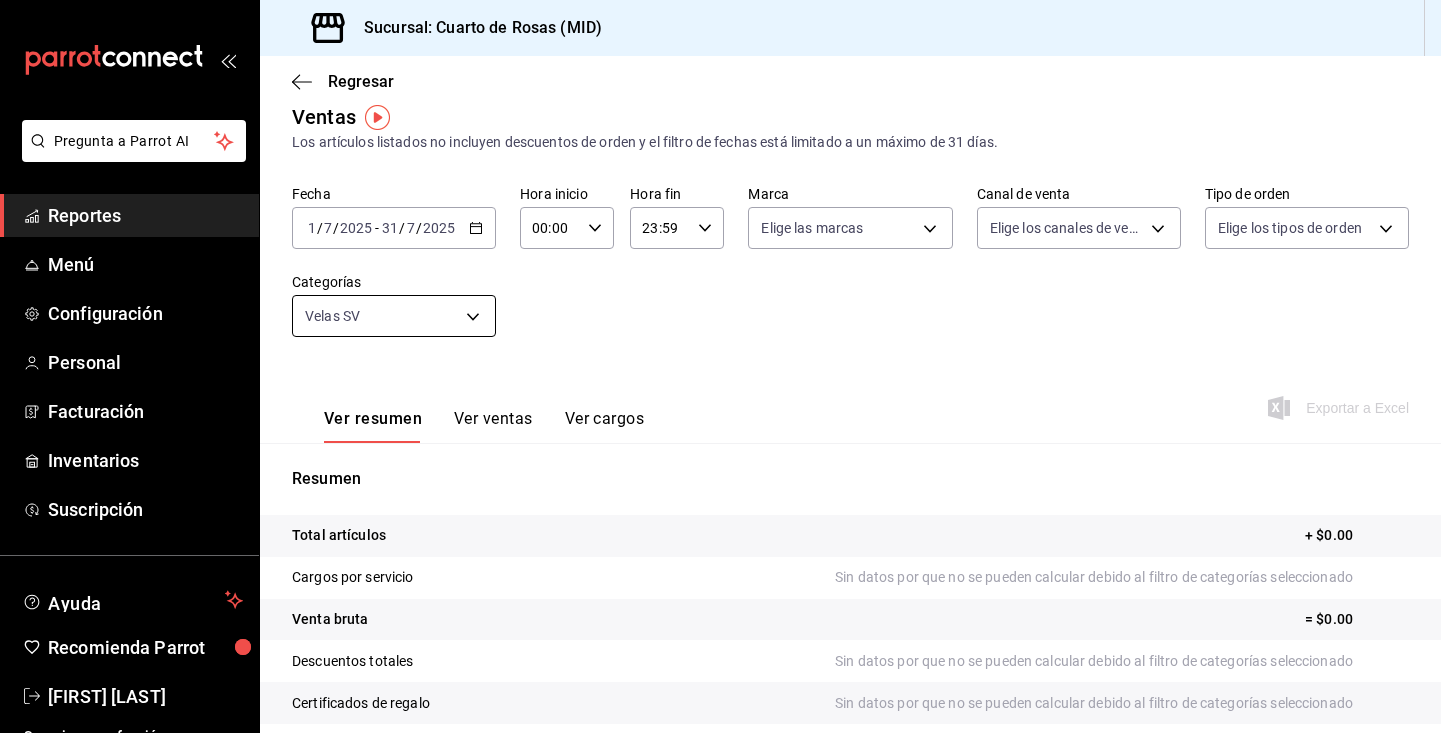 click on "Pregunta a Parrot AI Reportes   Menú   Configuración   Personal   Facturación   Inventarios   Suscripción   Ayuda Recomienda Parrot   [FIRST] [LAST]   Sugerir nueva función   Sucursal: Cuarto de Rosas (MID) Regresar Ventas Los artículos listados no incluyen descuentos de orden y el filtro de fechas está limitado a un máximo de 31 días. Fecha 2025-07-01 1 / 7 / 2025 - 2025-07-31 31 / 7 / 2025 Hora inicio 00:00 Hora inicio Hora fin 23:59 Hora fin Marca Elige las marcas Canal de venta Elige los canales de venta Tipo de orden Elige los tipos de orden Categorías Velas SV 475bec9e-f269-4d36-8eaf-0e081e1a2884 Ver resumen Ver ventas Ver cargos Exportar a Excel Resumen Total artículos + $0.00 Cargos por servicio  Sin datos por que no se pueden calcular debido al filtro de categorías seleccionado Venta bruta = $0.00 Descuentos totales  Sin datos por que no se pueden calcular debido al filtro de categorías seleccionado Certificados de regalo Venta total = $0.00 Impuestos - $0.00 Venta neta = $0.00" at bounding box center [720, 366] 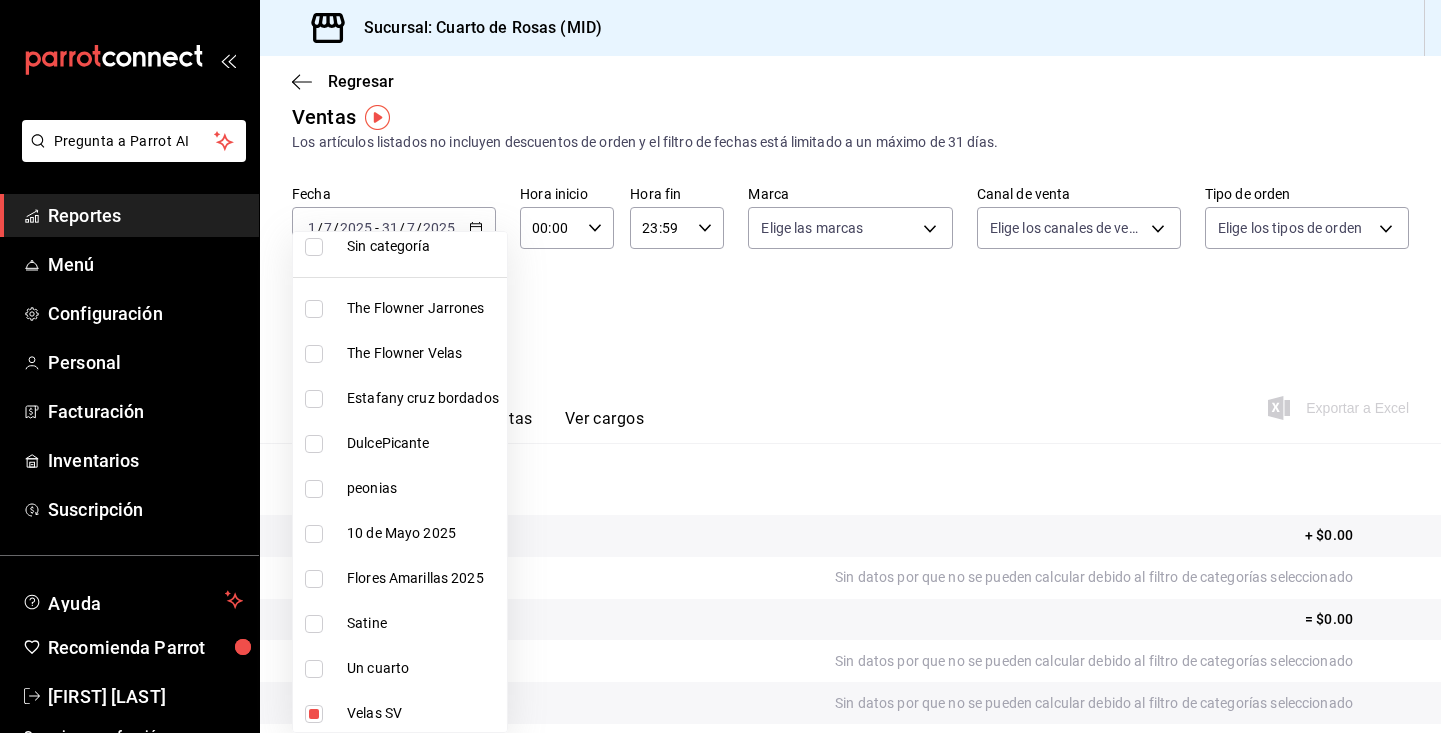 scroll, scrollTop: 0, scrollLeft: 0, axis: both 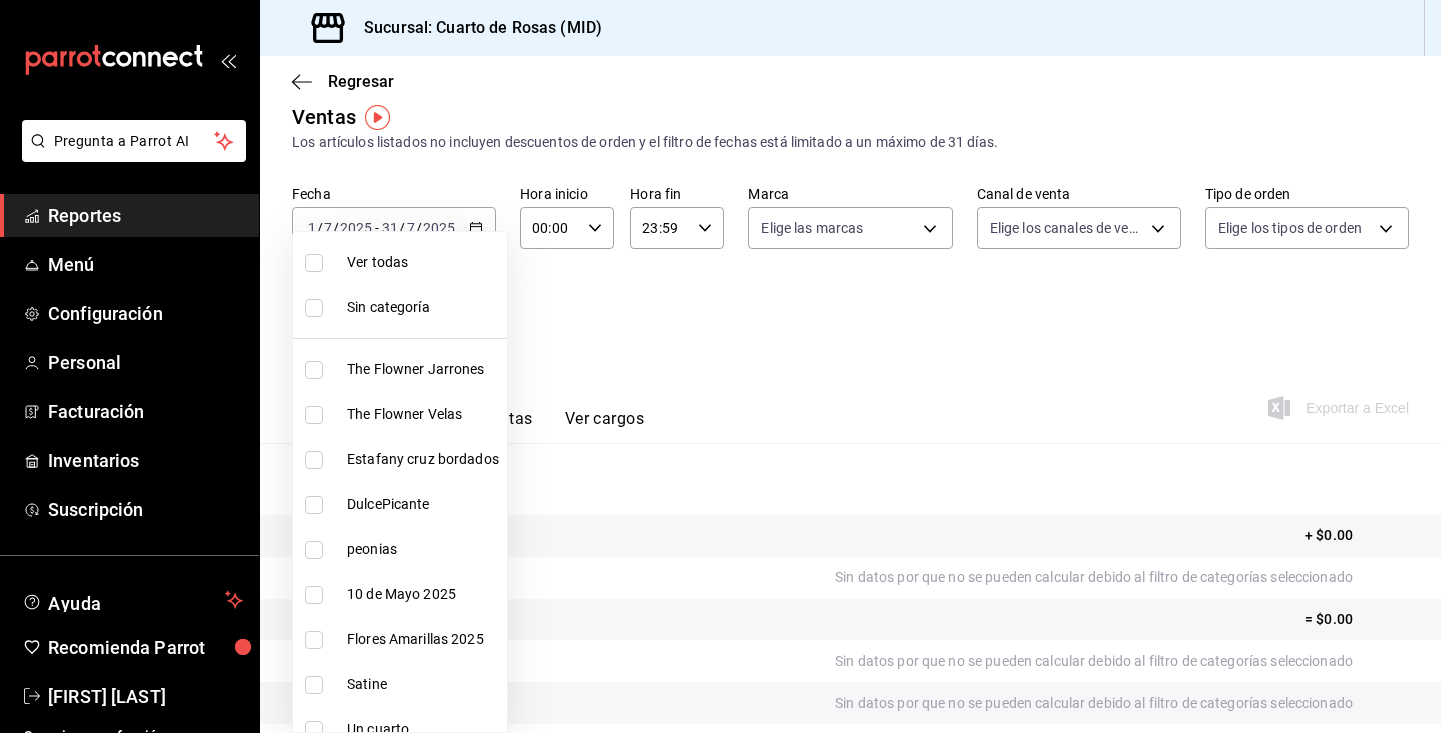 click at bounding box center [720, 366] 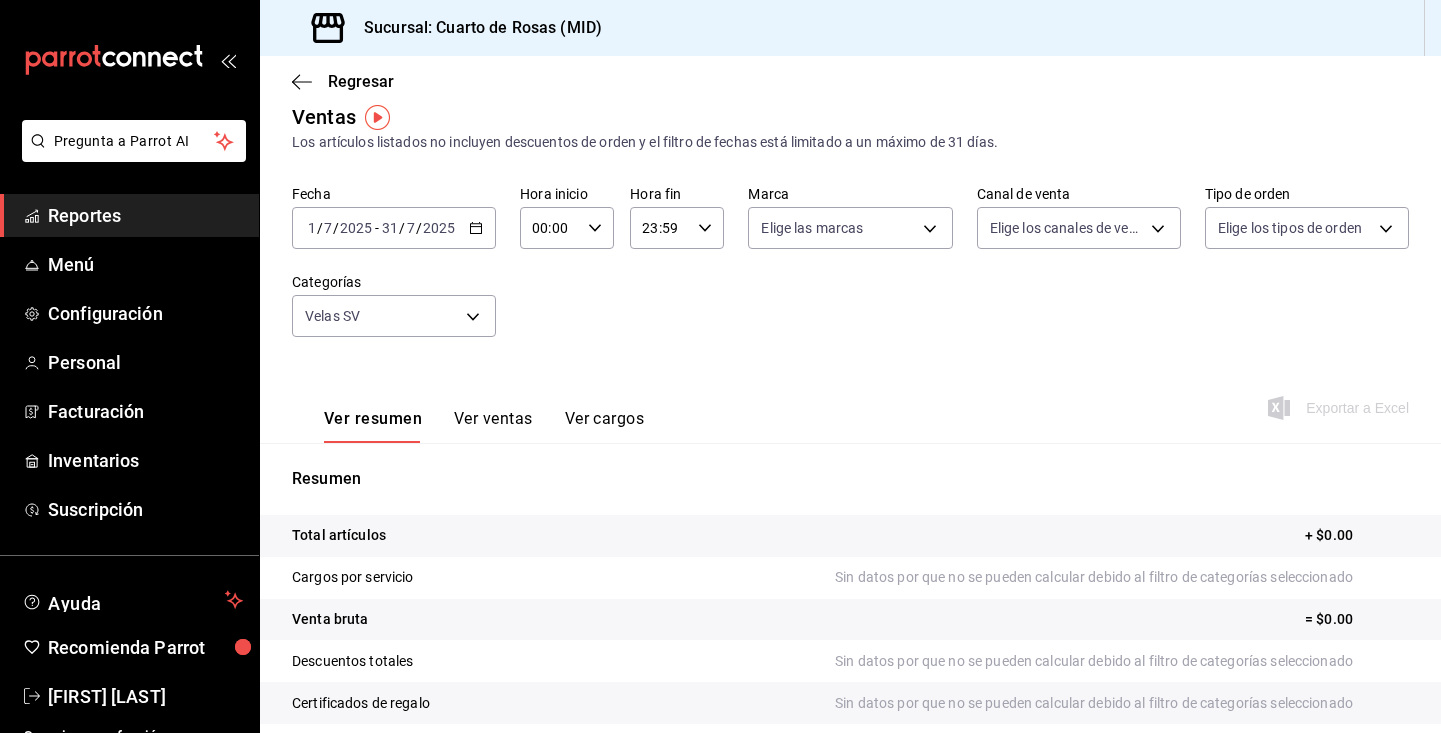 click on "2025-07-01 1 / 7 / 2025 - 2025-07-31 31 / 7 / 2025" at bounding box center [394, 228] 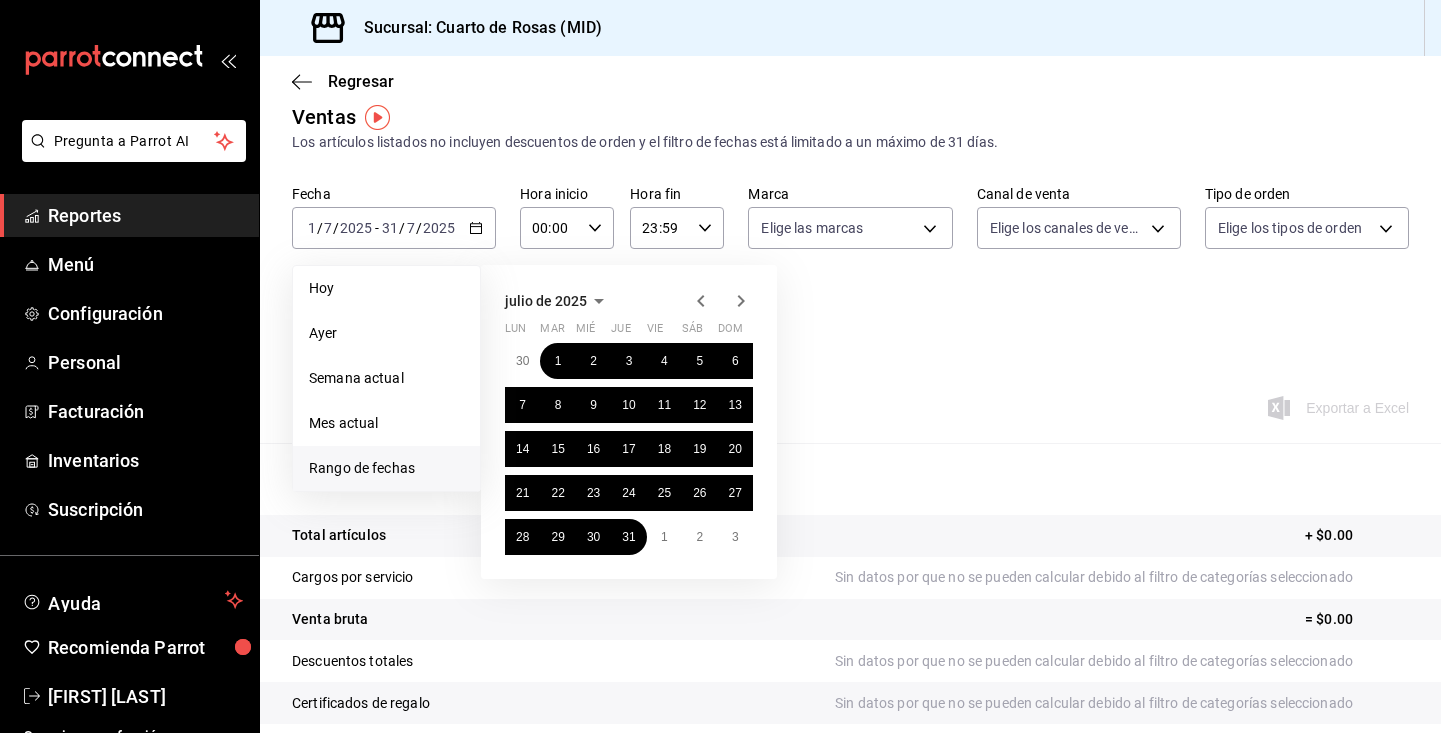 click 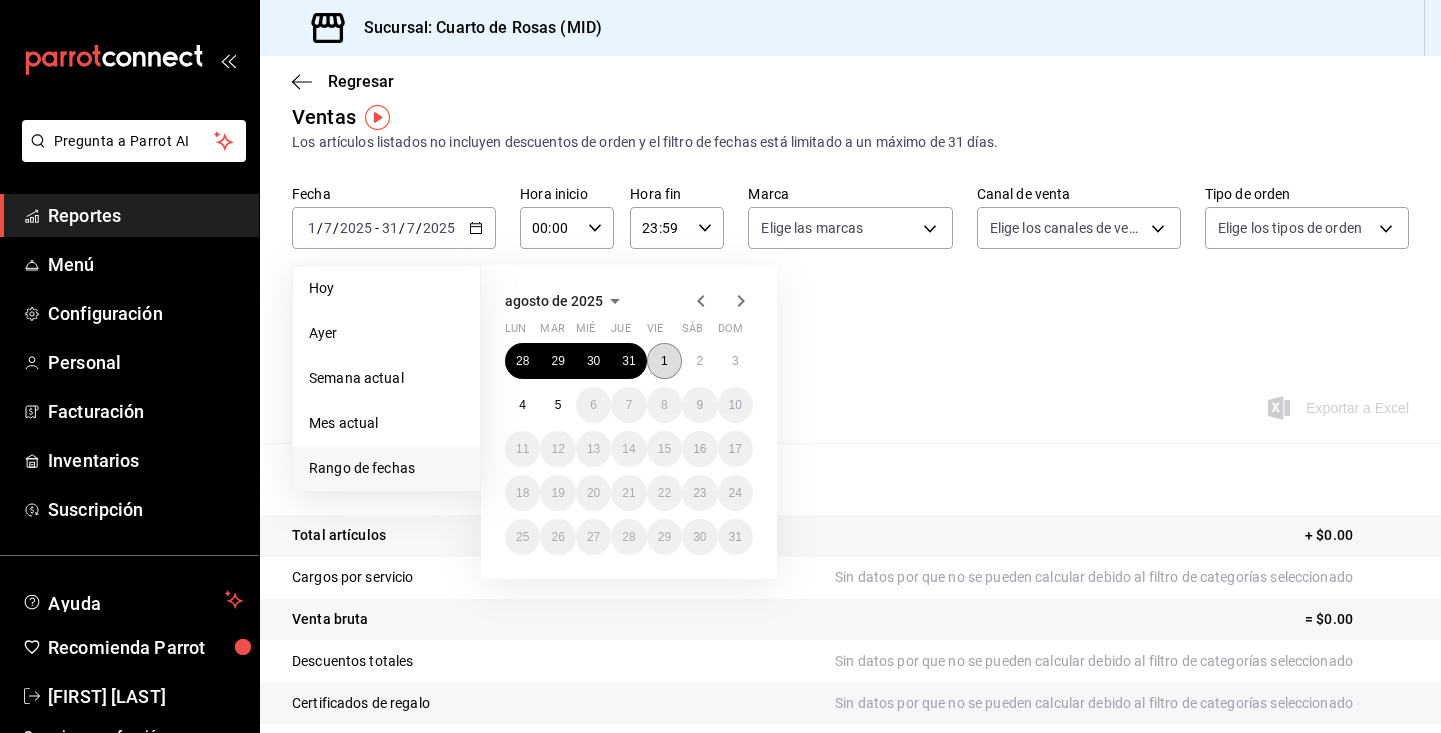 click on "1" at bounding box center (664, 361) 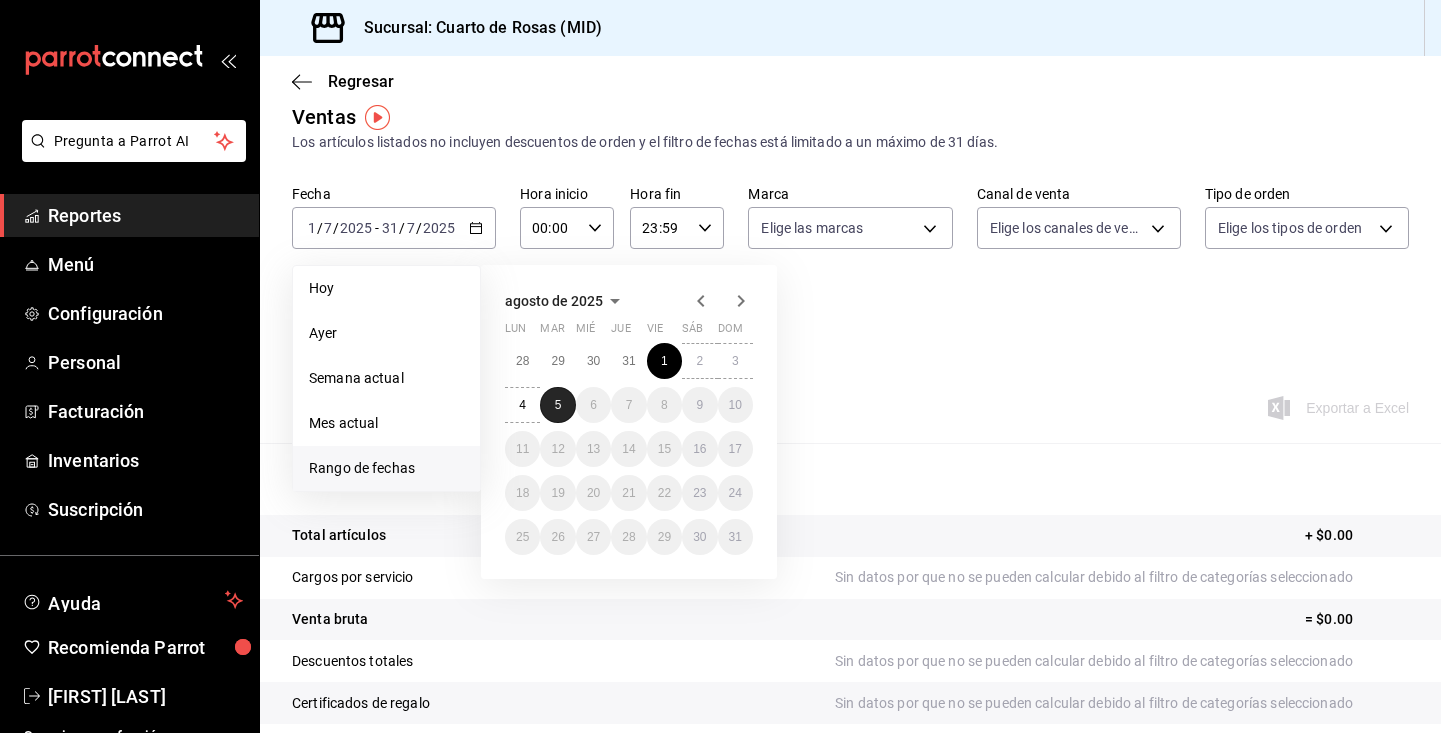 click on "5" at bounding box center [558, 405] 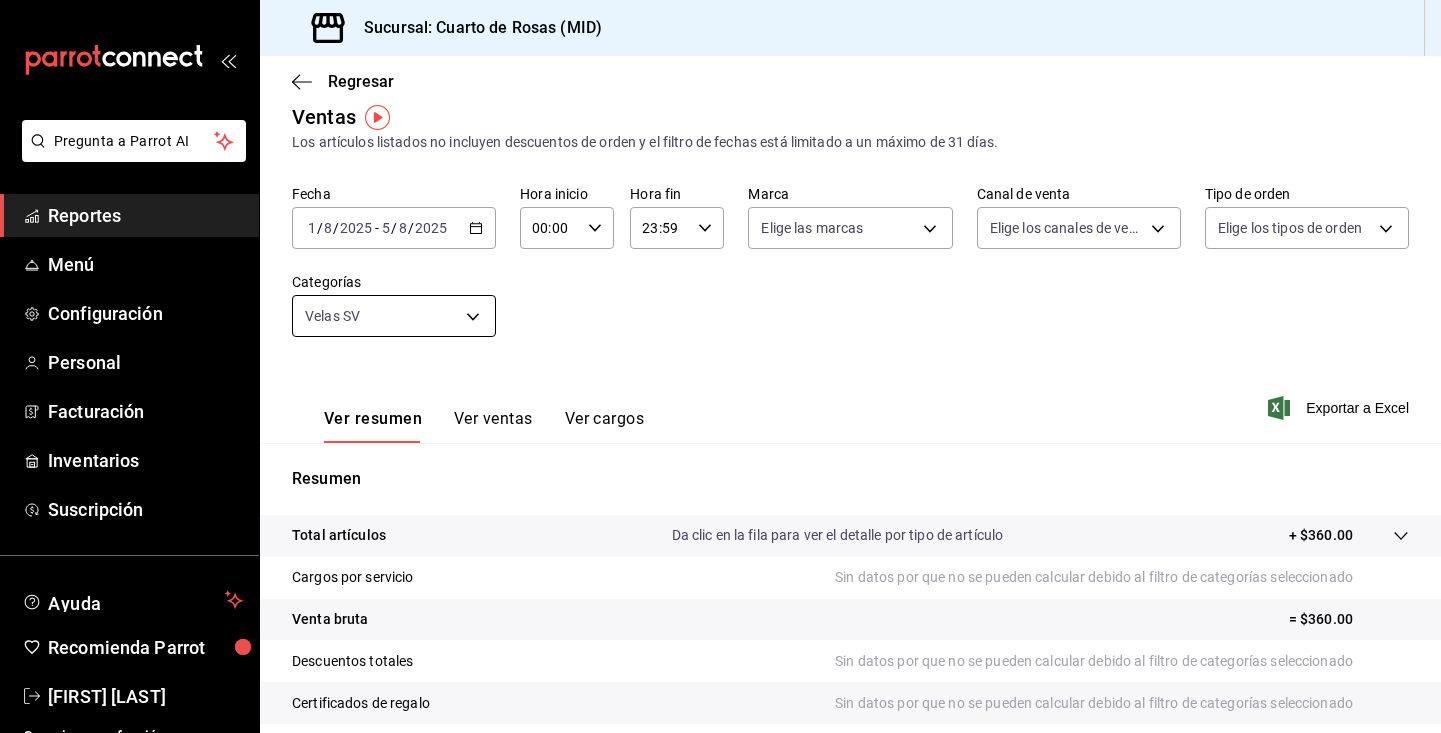 click on "Pregunta a Parrot AI Reportes   Menú   Configuración   Personal   Facturación   Inventarios   Suscripción   Ayuda Recomienda Parrot   [FIRST] [LAST]   Sugerir nueva función   Sucursal: Cuarto de Rosas (MID) Regresar Ventas Los artículos listados no incluyen descuentos de orden y el filtro de fechas está limitado a un máximo de 31 días. Fecha 2025-08-01 1 / 8 / 2025 - 2025-08-05 5 / 8 / 2025 Hora inicio 00:00 Hora inicio Hora fin 23:59 Hora fin Marca Elige las marcas Canal de venta Elige los canales de venta Tipo de orden Elige los tipos de orden Categorías Velas SV 475bec9e-f269-4d36-8eaf-0e081e1a2884 Ver resumen Ver ventas Ver cargos Exportar a Excel Resumen Total artículos Da clic en la fila para ver el detalle por tipo de artículo + $360.00 Cargos por servicio  Sin datos por que no se pueden calcular debido al filtro de categorías seleccionado Venta bruta = $360.00 Descuentos totales  Sin datos por que no se pueden calcular debido al filtro de categorías seleccionado Certificados de regalo" at bounding box center [720, 366] 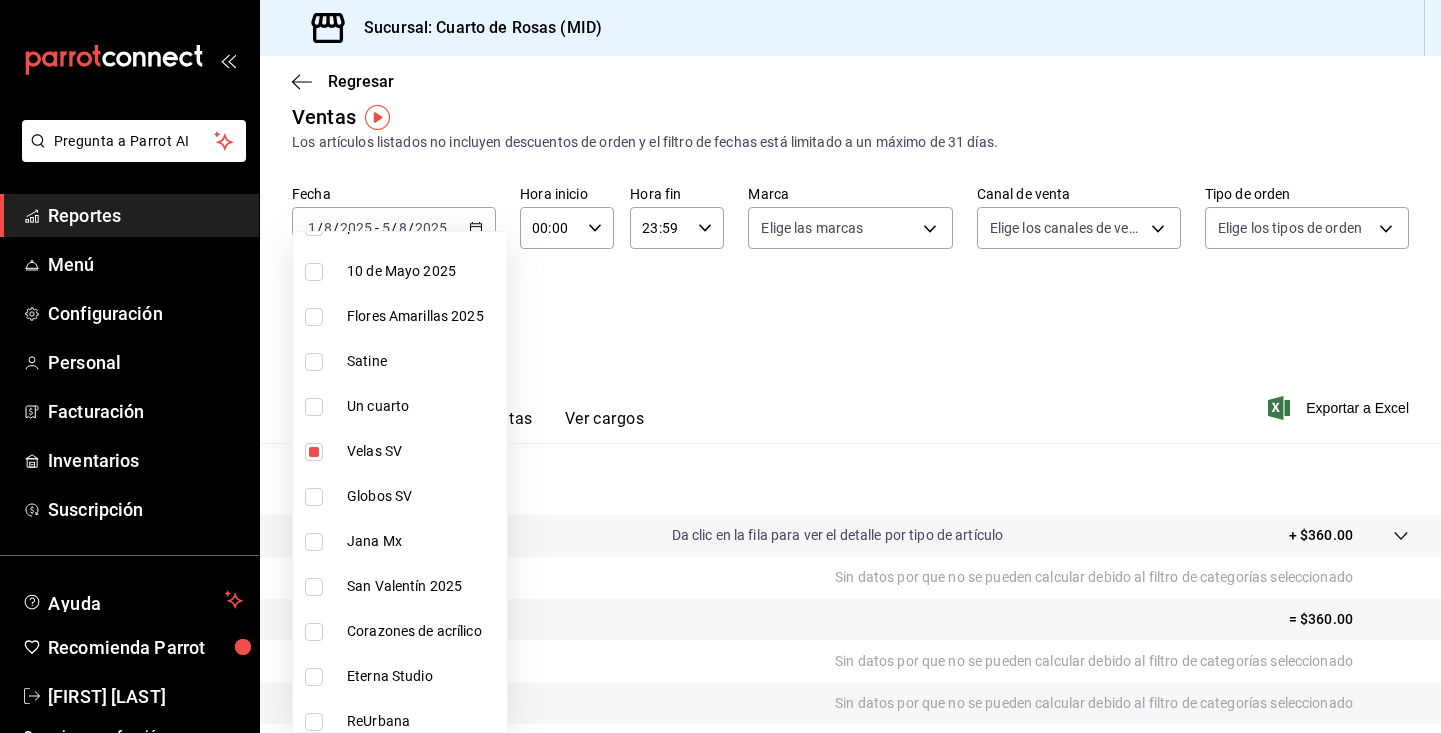 scroll, scrollTop: 329, scrollLeft: 0, axis: vertical 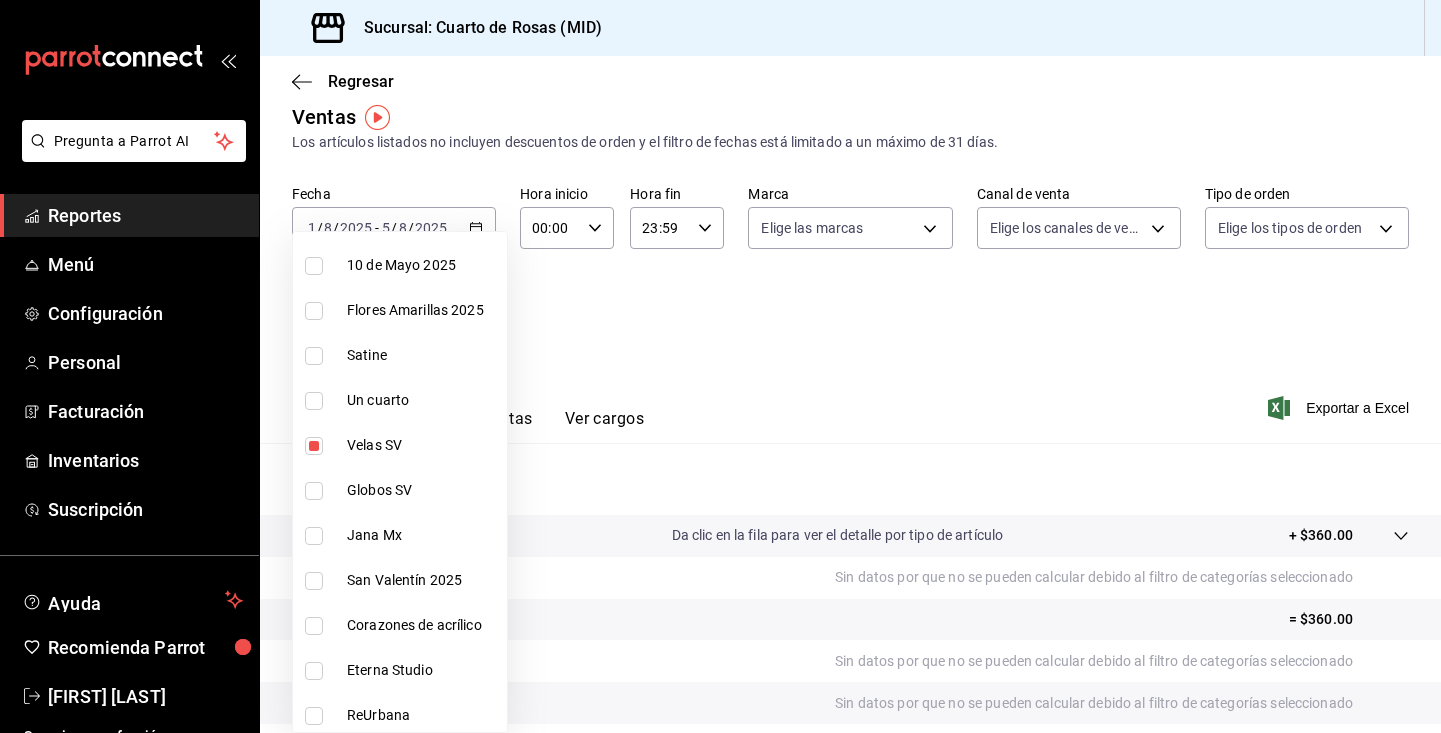 click on "Velas SV" at bounding box center [423, 445] 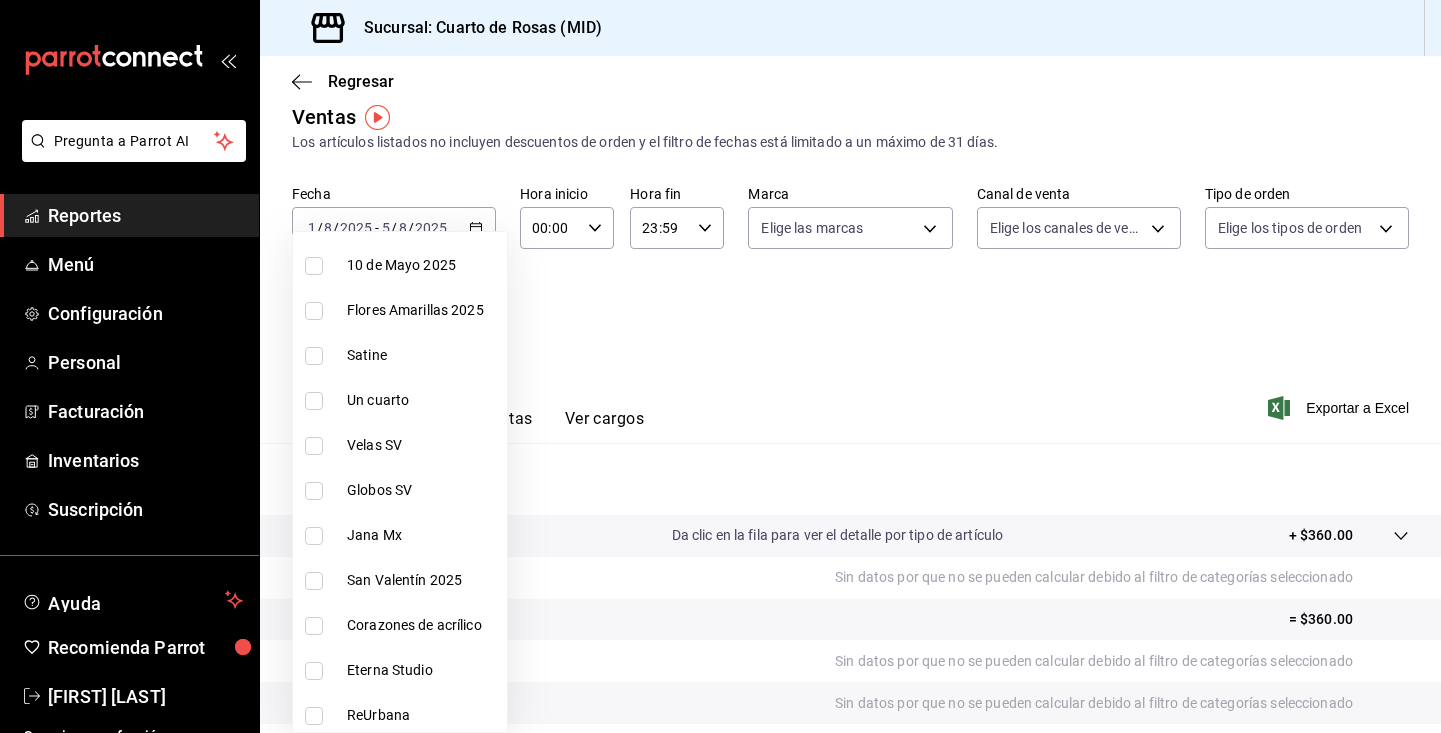 type 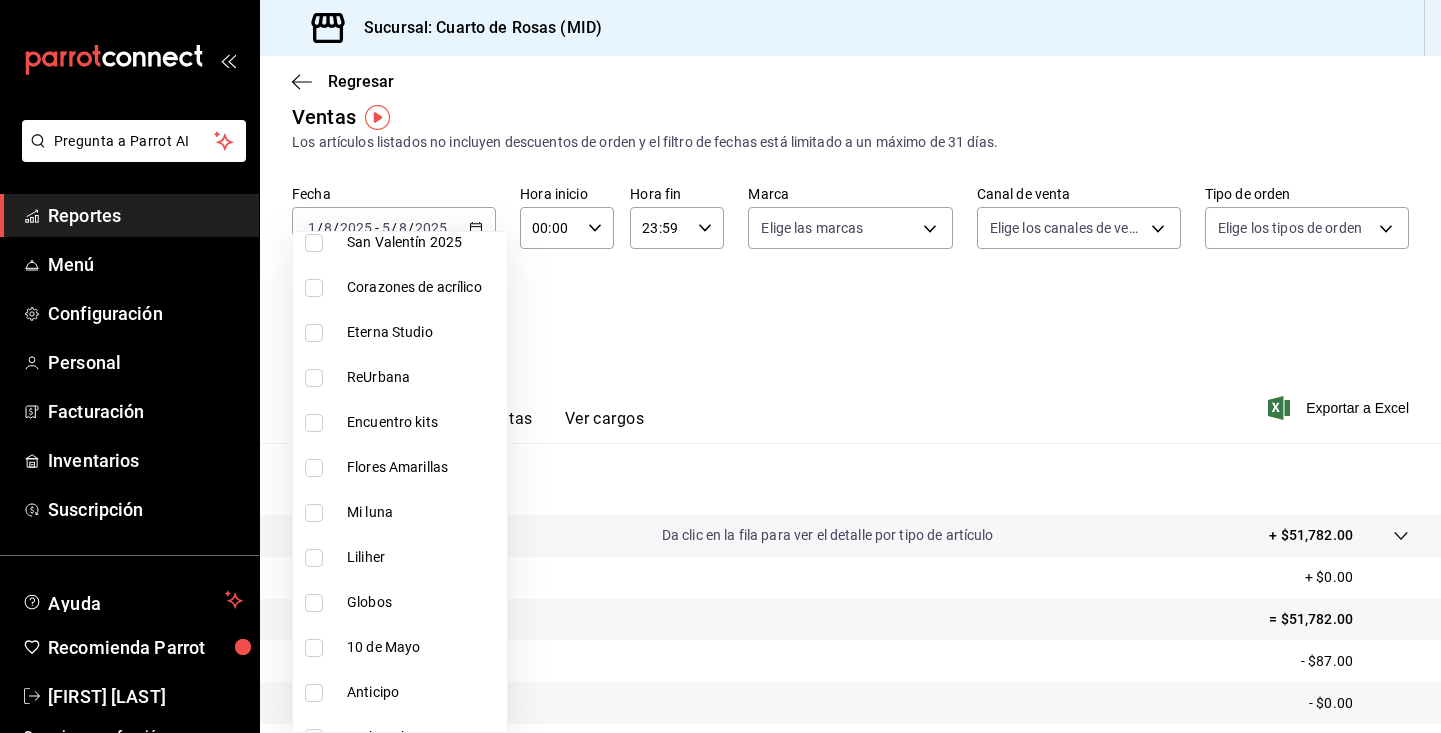 scroll, scrollTop: 672, scrollLeft: 0, axis: vertical 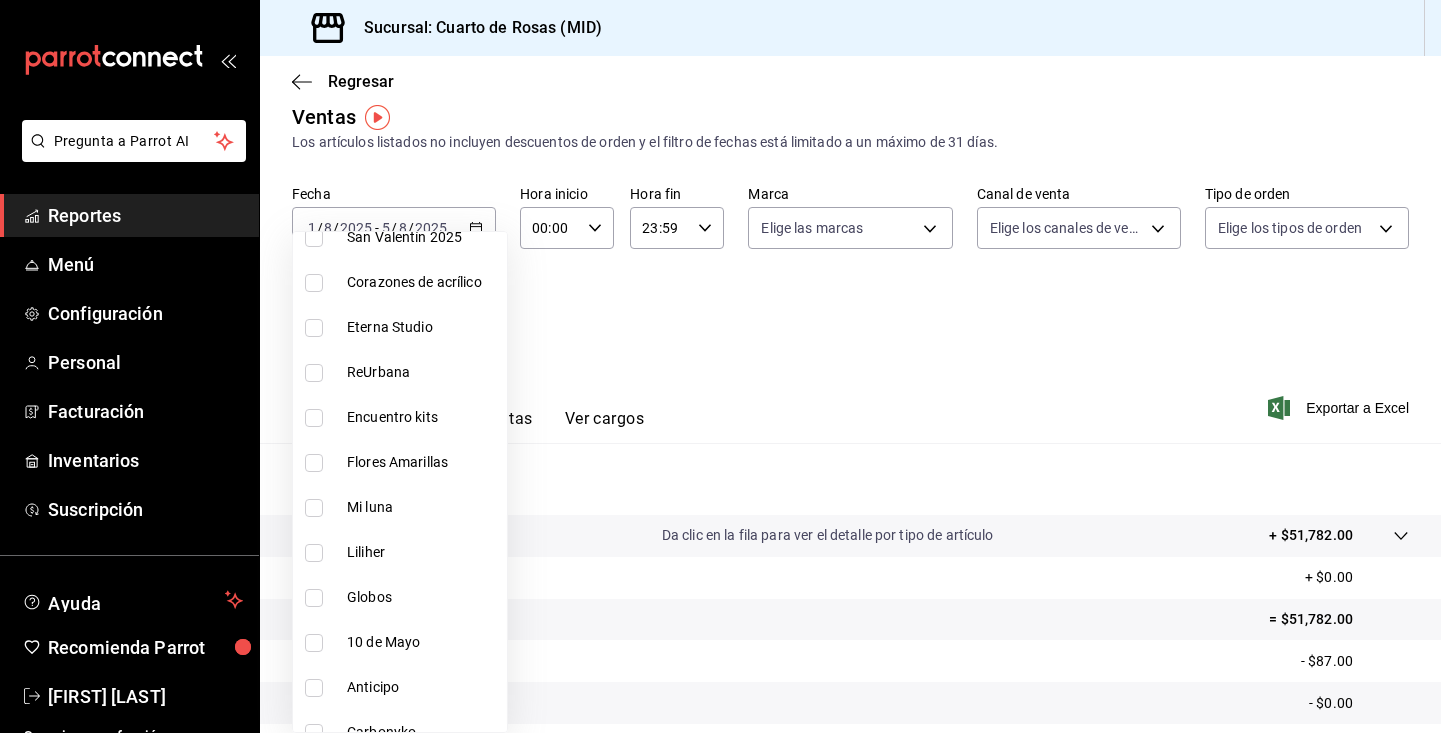 click on "Liliher" at bounding box center [423, 552] 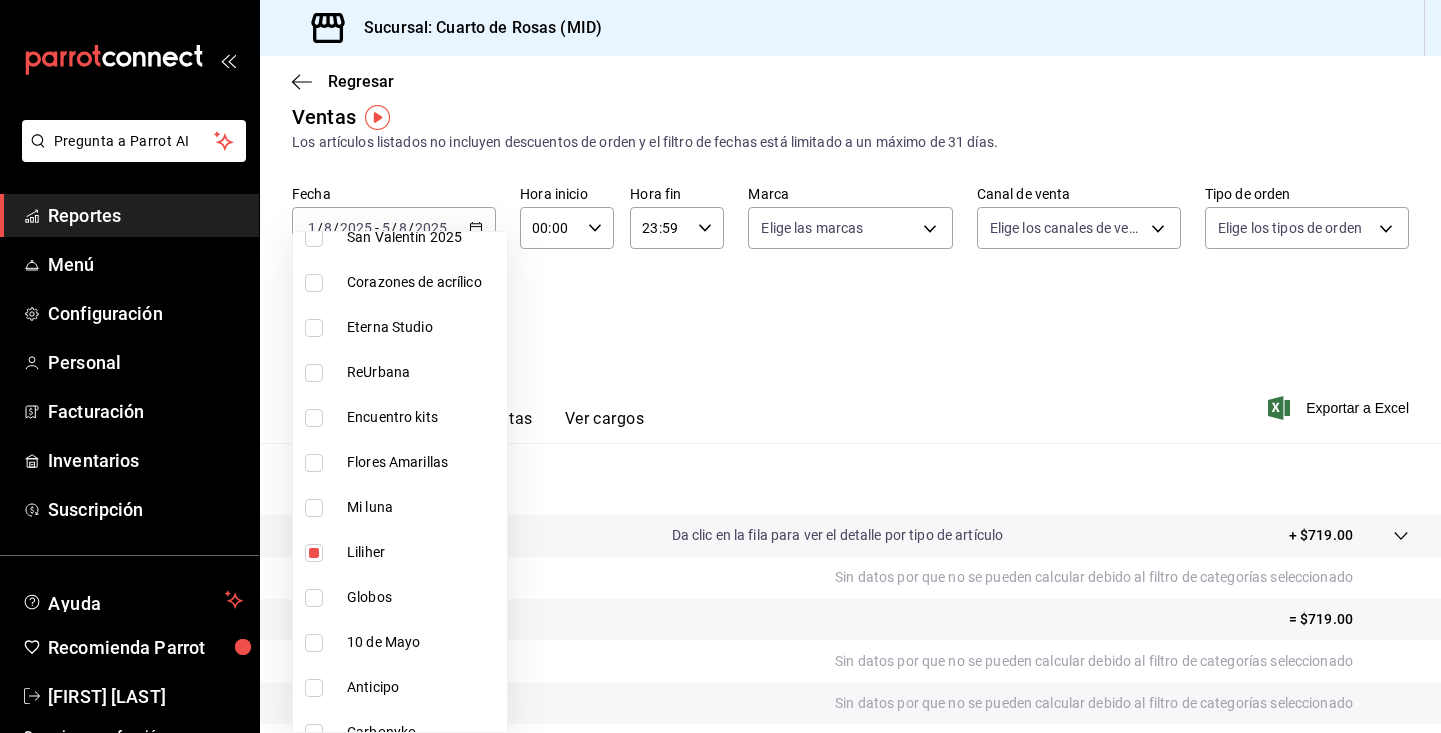 click at bounding box center (720, 366) 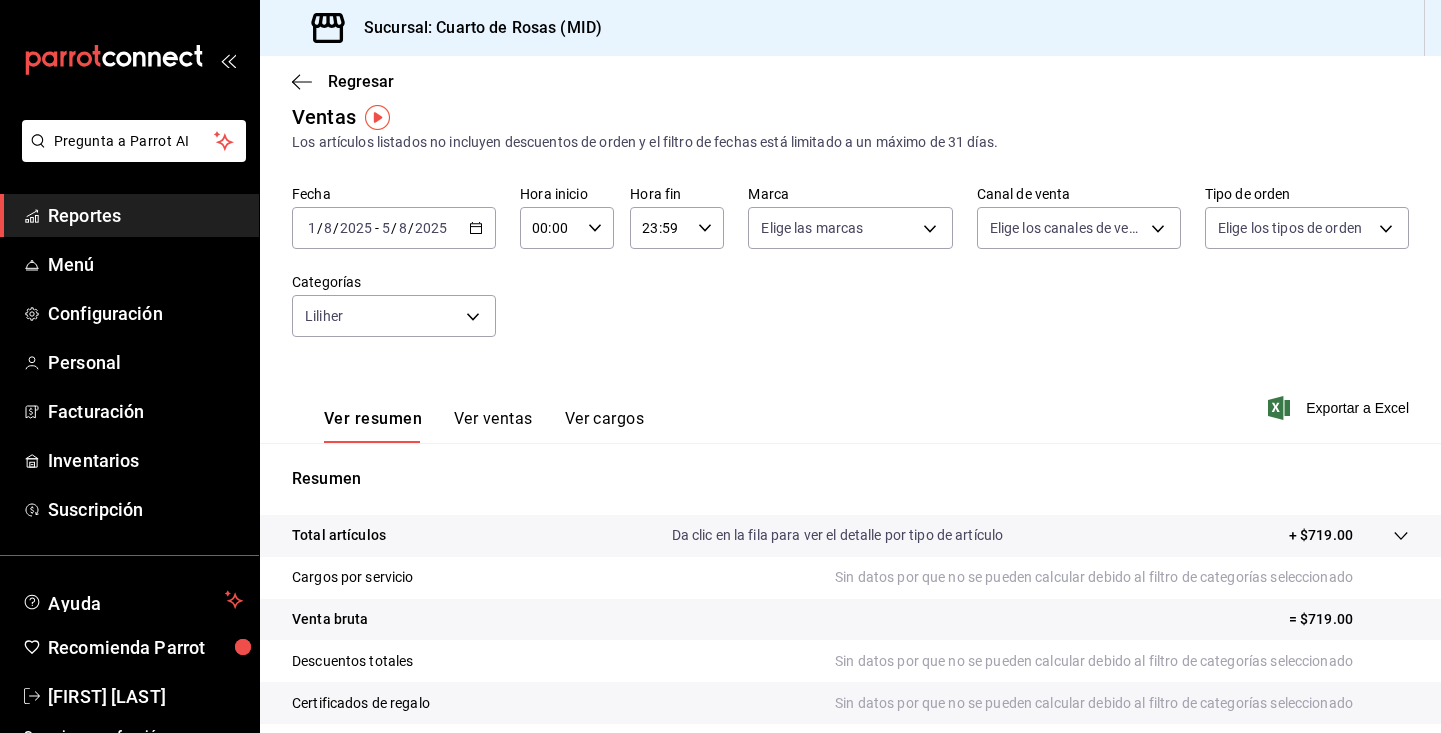click on "Ver ventas" at bounding box center (493, 426) 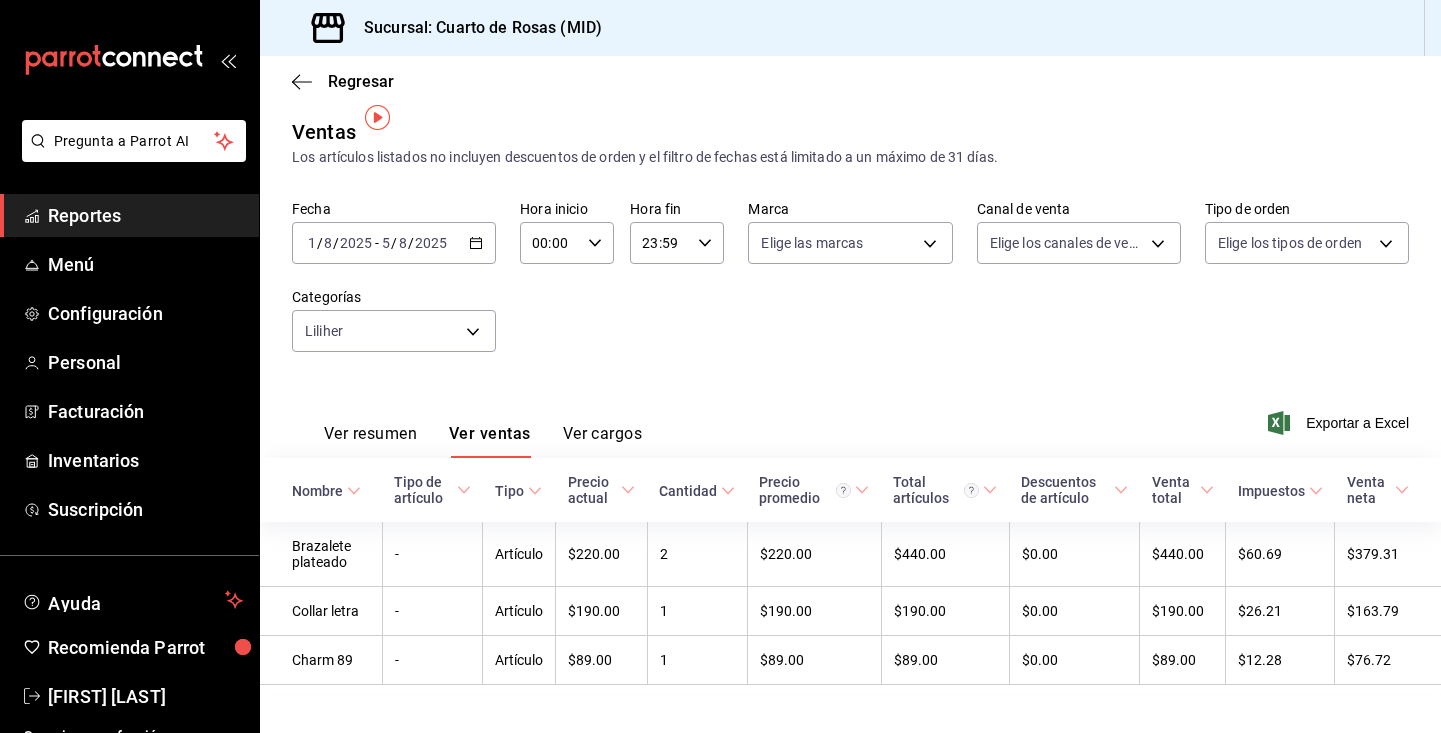 scroll, scrollTop: 21, scrollLeft: 0, axis: vertical 